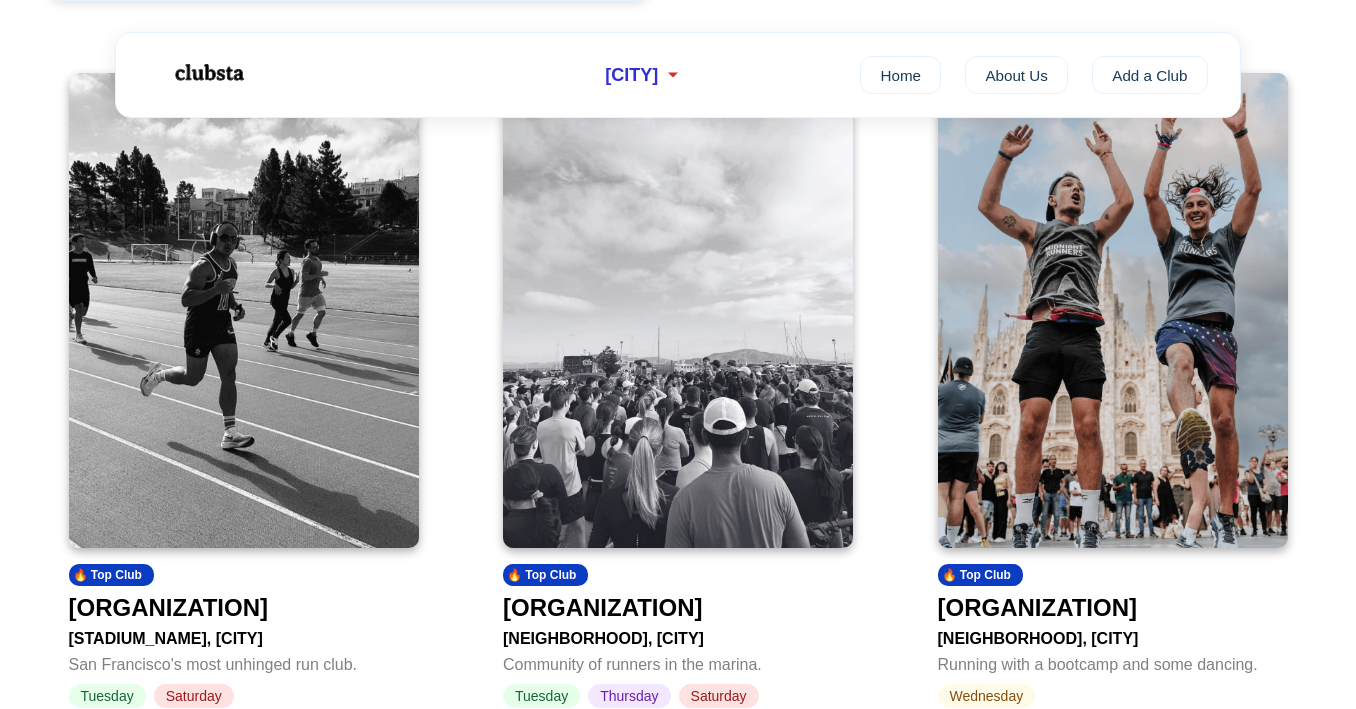 scroll, scrollTop: 0, scrollLeft: 0, axis: both 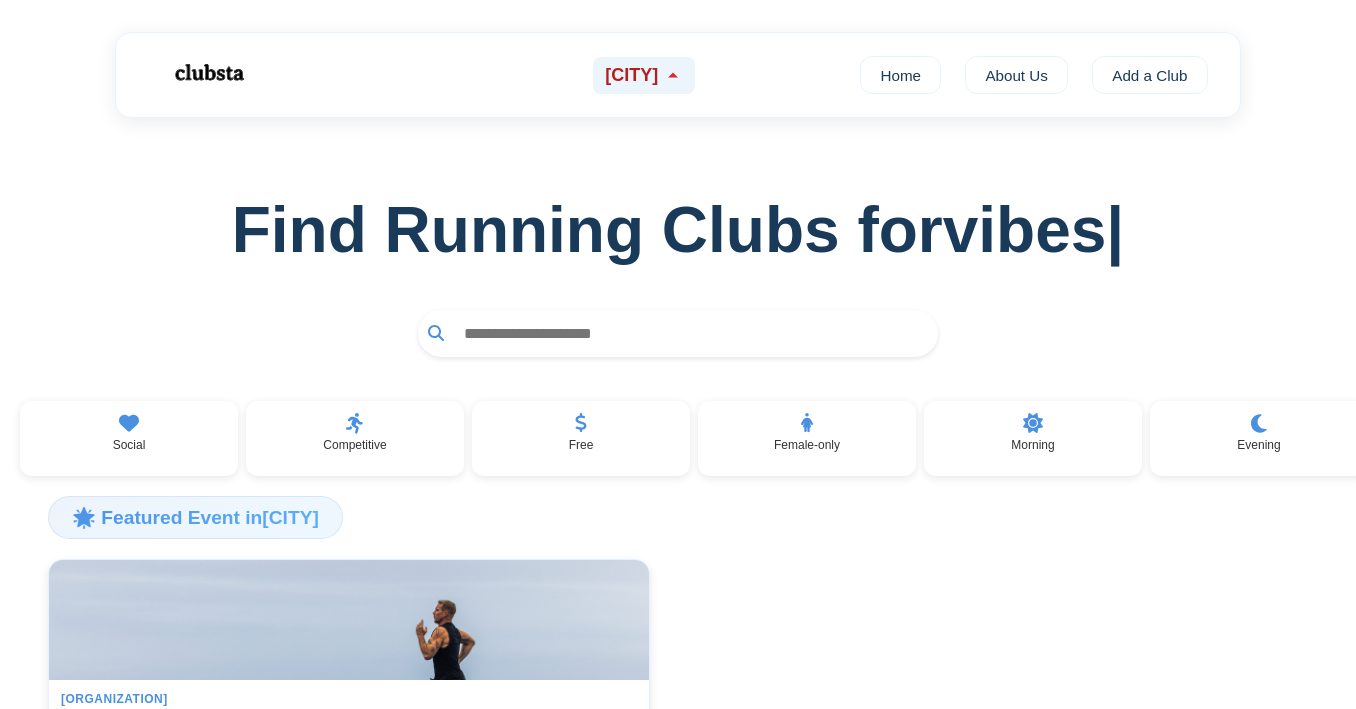 click on "[CITY]" at bounding box center (644, 75) 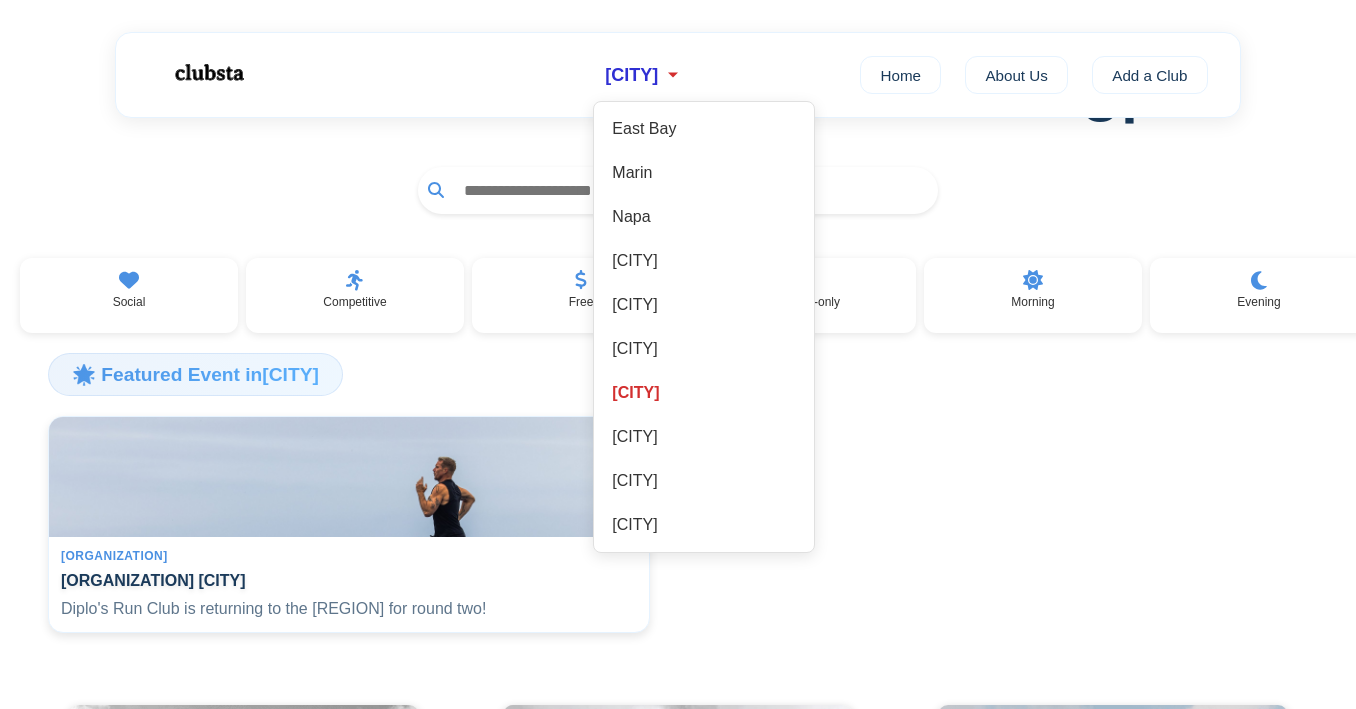 scroll, scrollTop: 0, scrollLeft: 0, axis: both 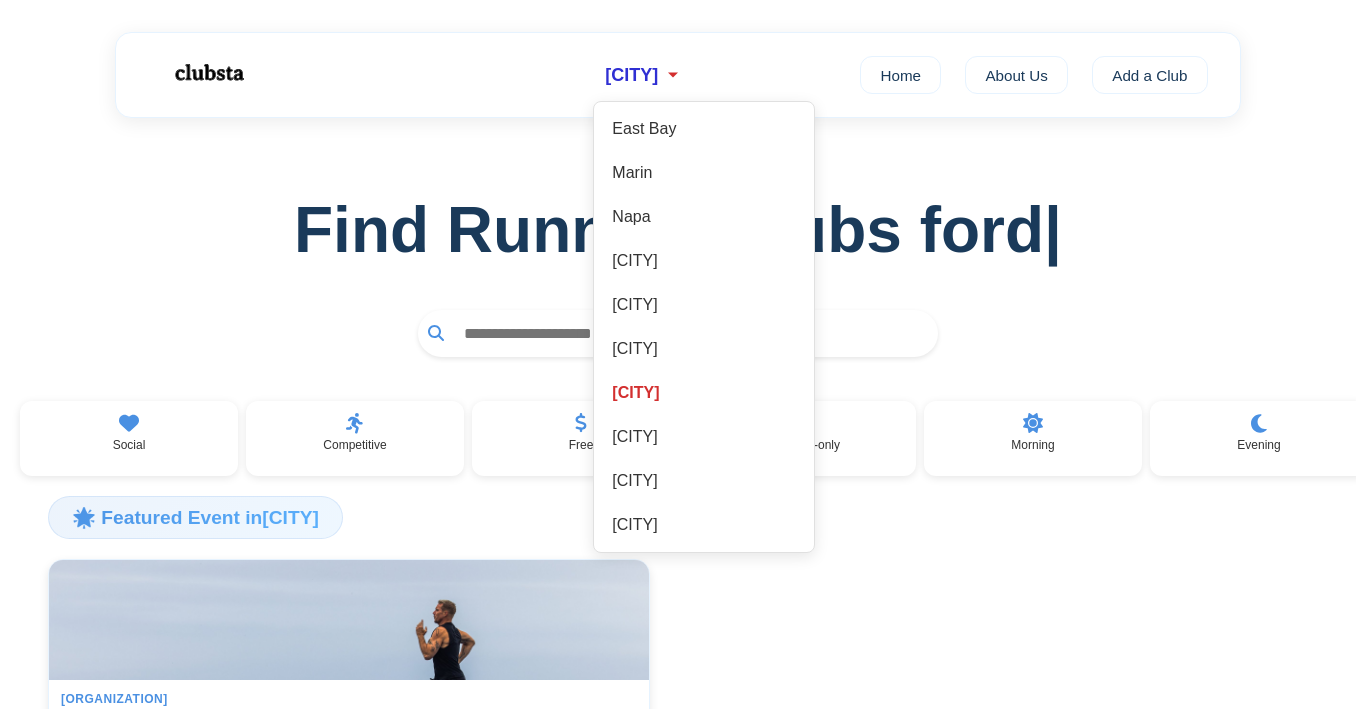 click on "Find Running Clubs for  d |" at bounding box center [678, 253] 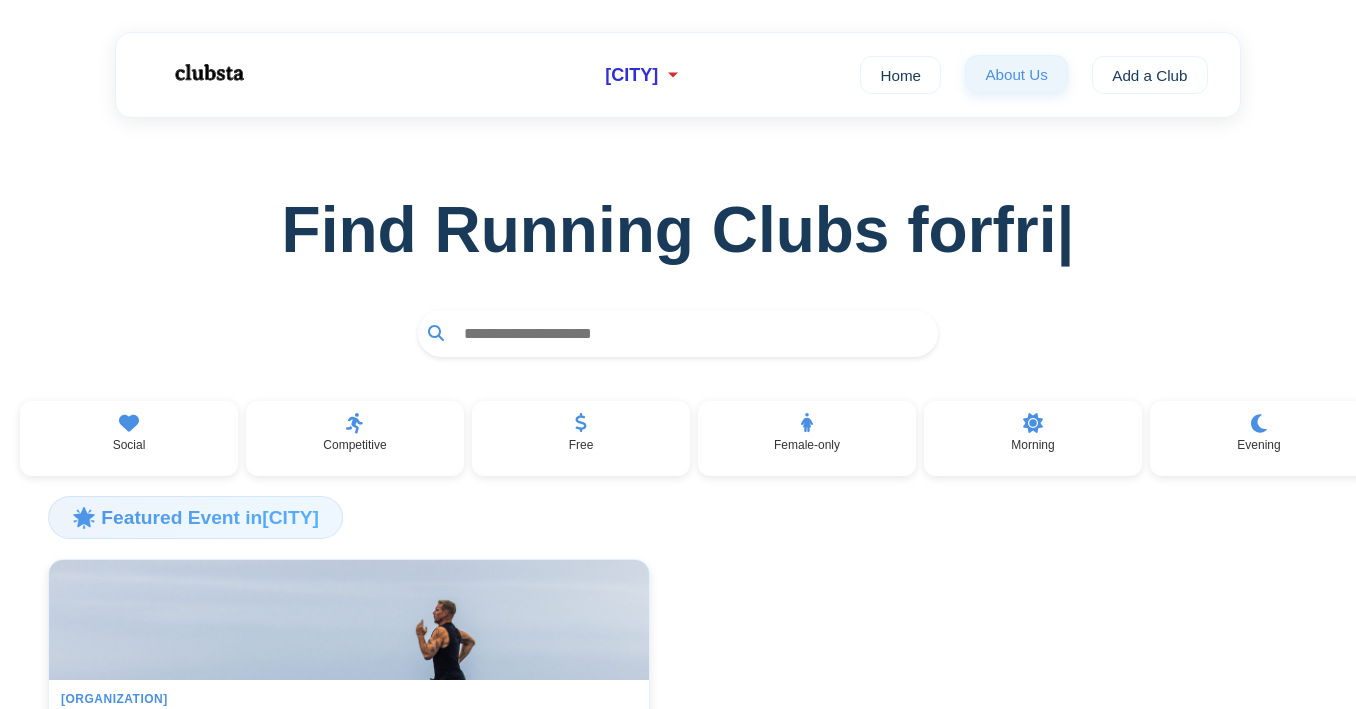 click on "About Us" at bounding box center (1016, 74) 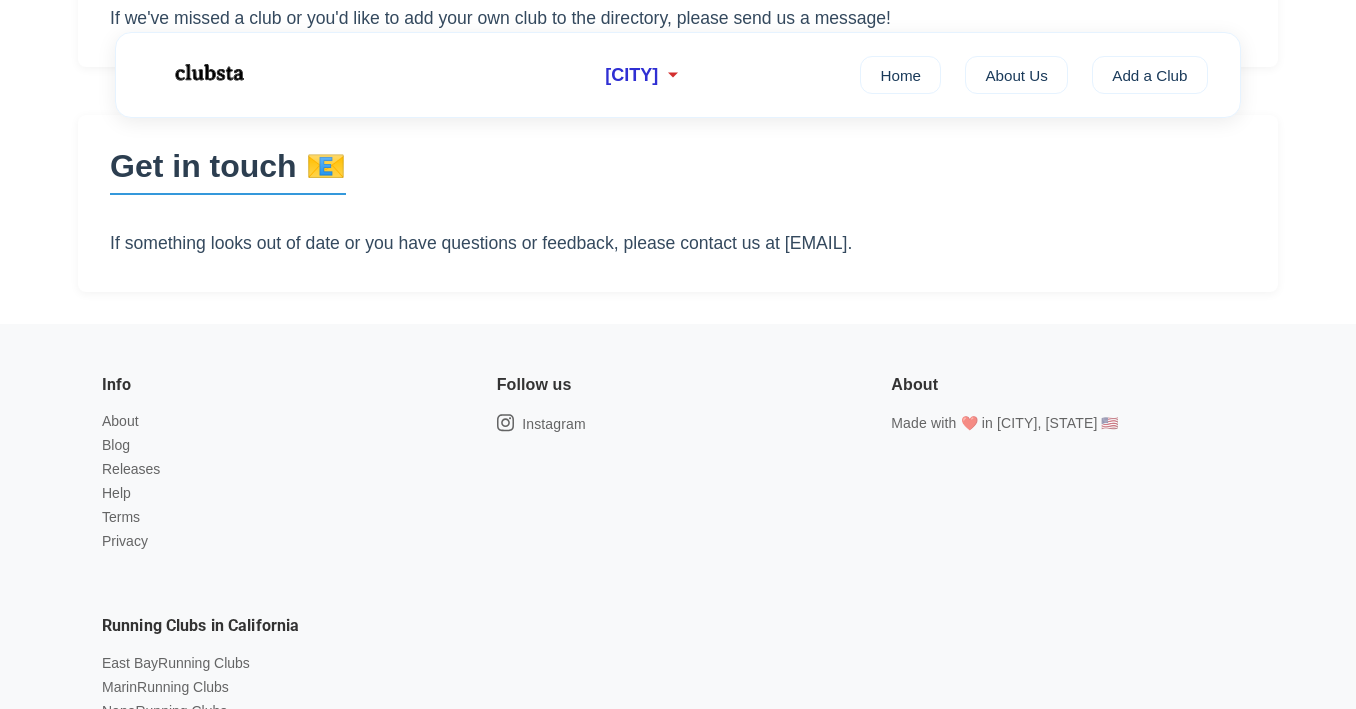 scroll, scrollTop: 986, scrollLeft: 0, axis: vertical 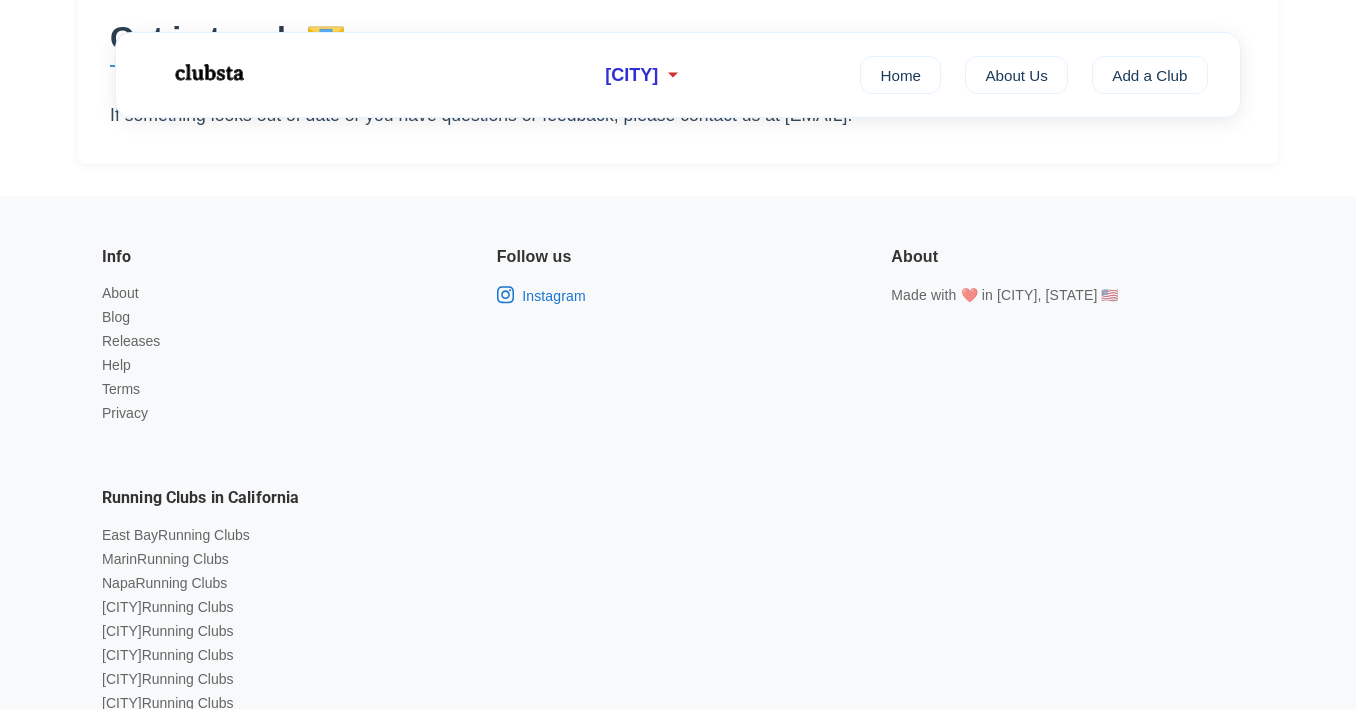 click on "Instagram" at bounding box center (554, 296) 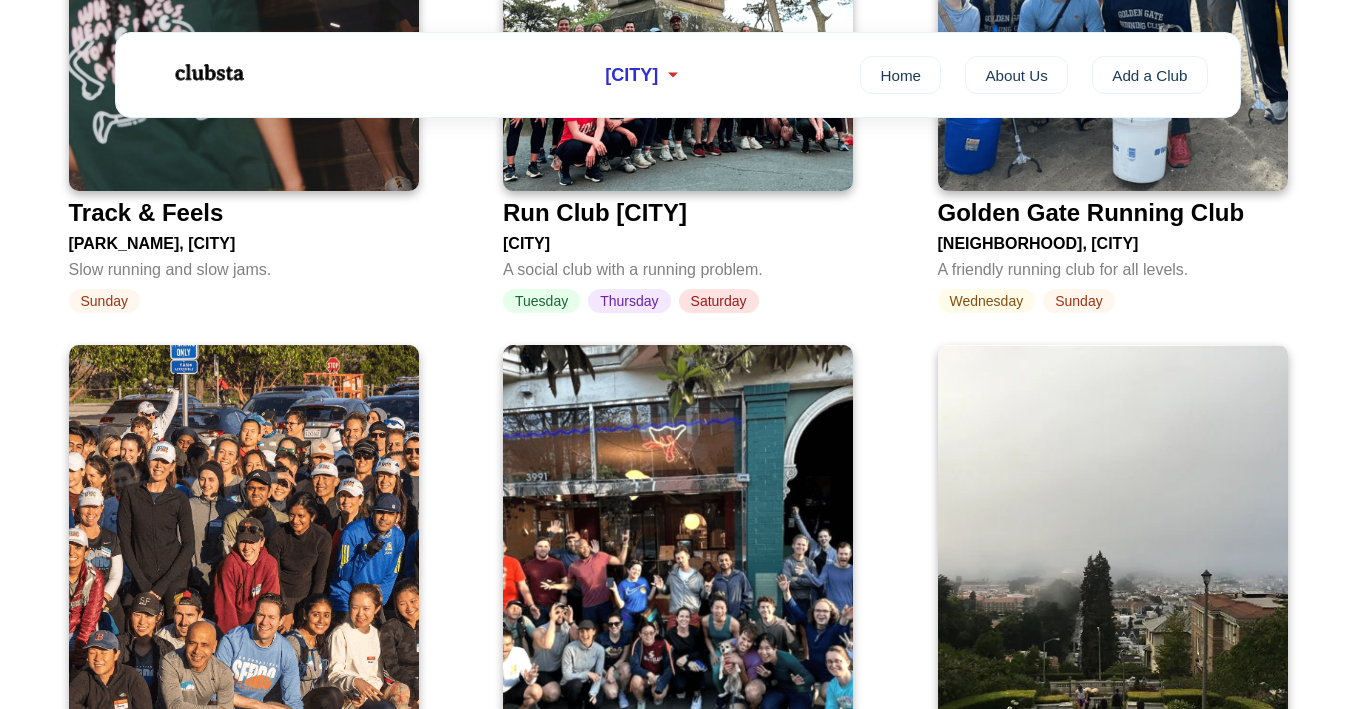 scroll, scrollTop: 2944, scrollLeft: 0, axis: vertical 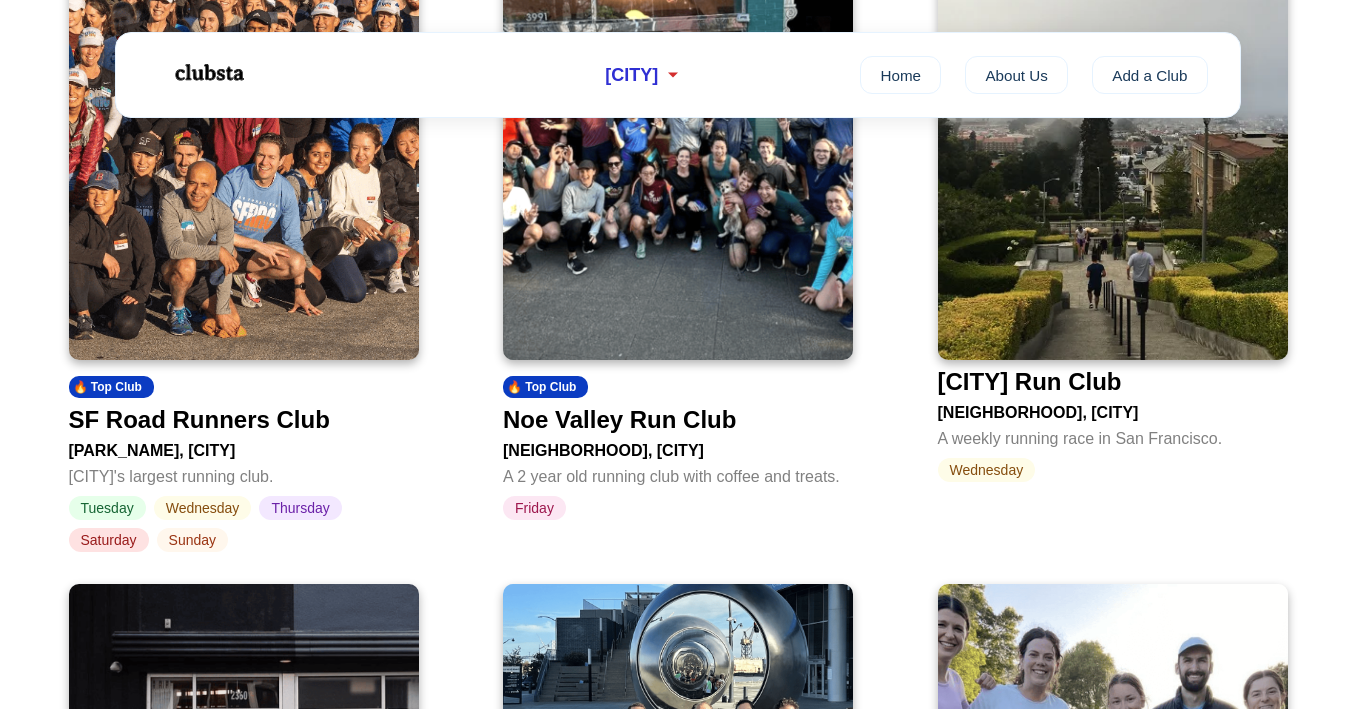 click on "Friday" at bounding box center (534, 508) 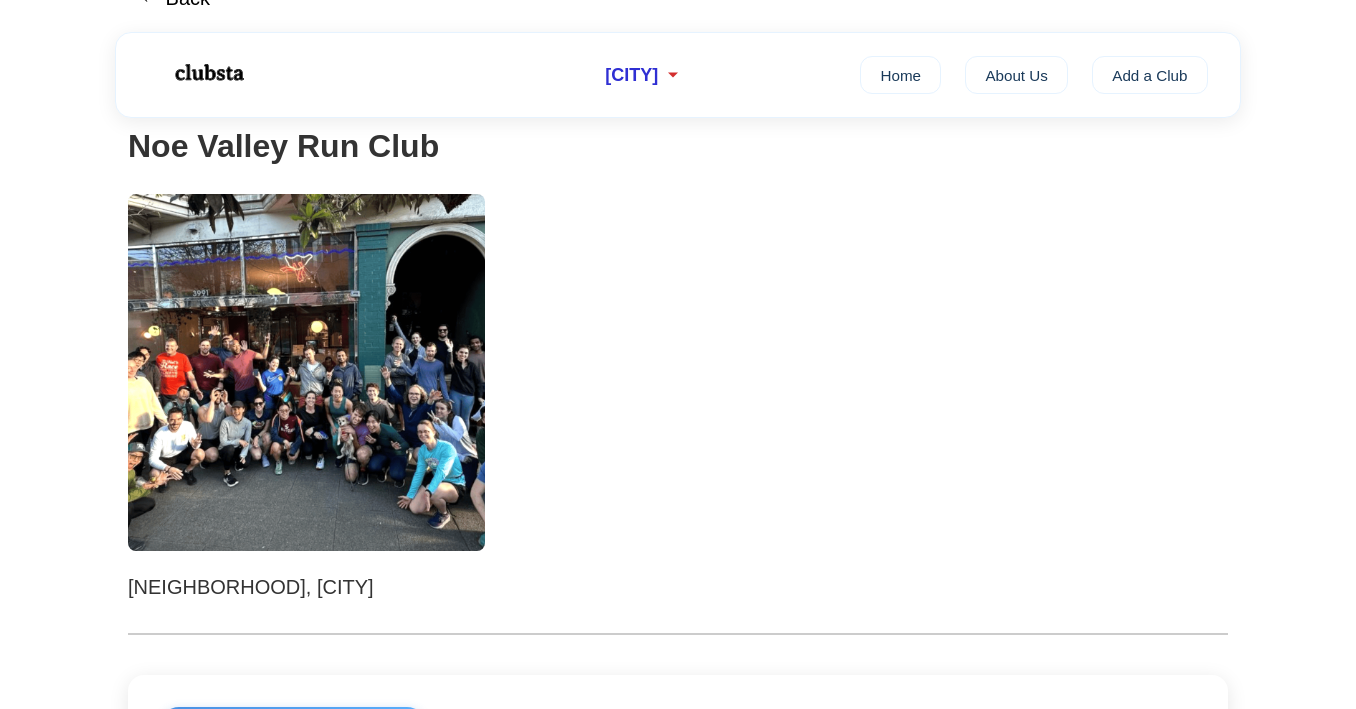 scroll, scrollTop: 0, scrollLeft: 0, axis: both 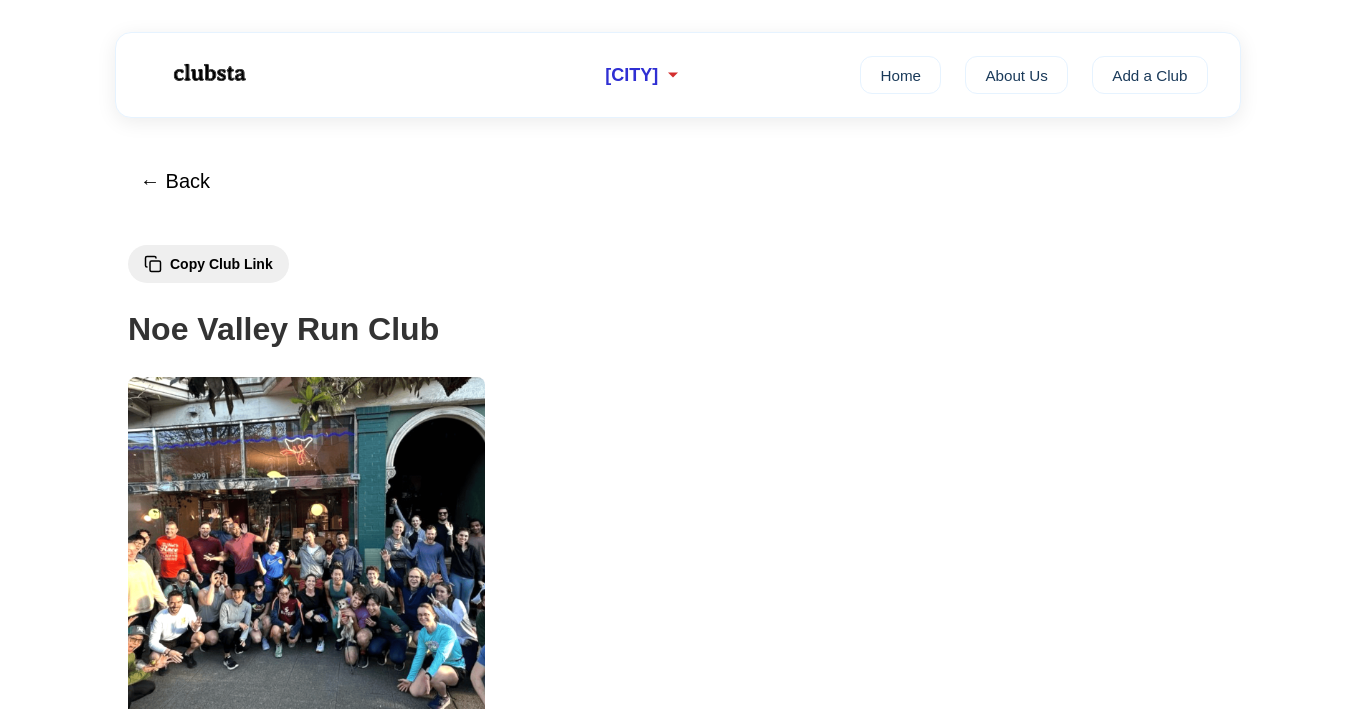 click at bounding box center [208, 73] 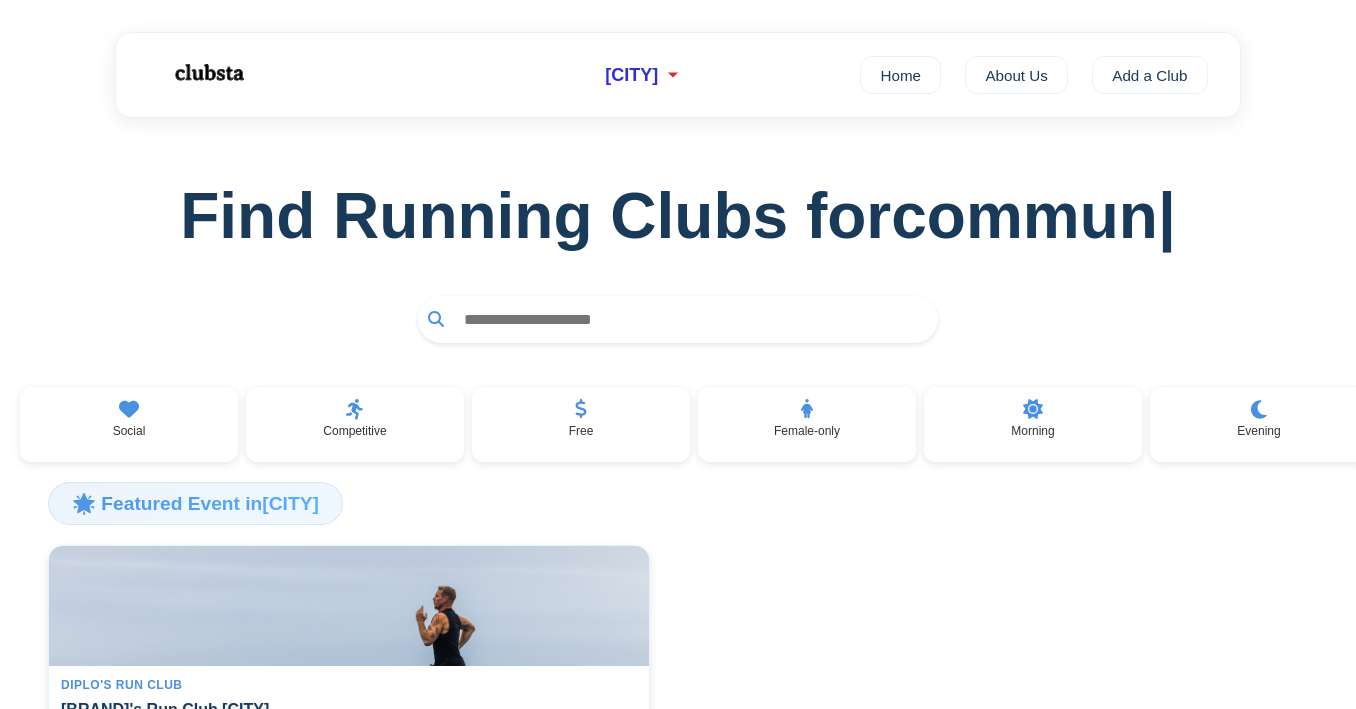 scroll, scrollTop: 48, scrollLeft: 0, axis: vertical 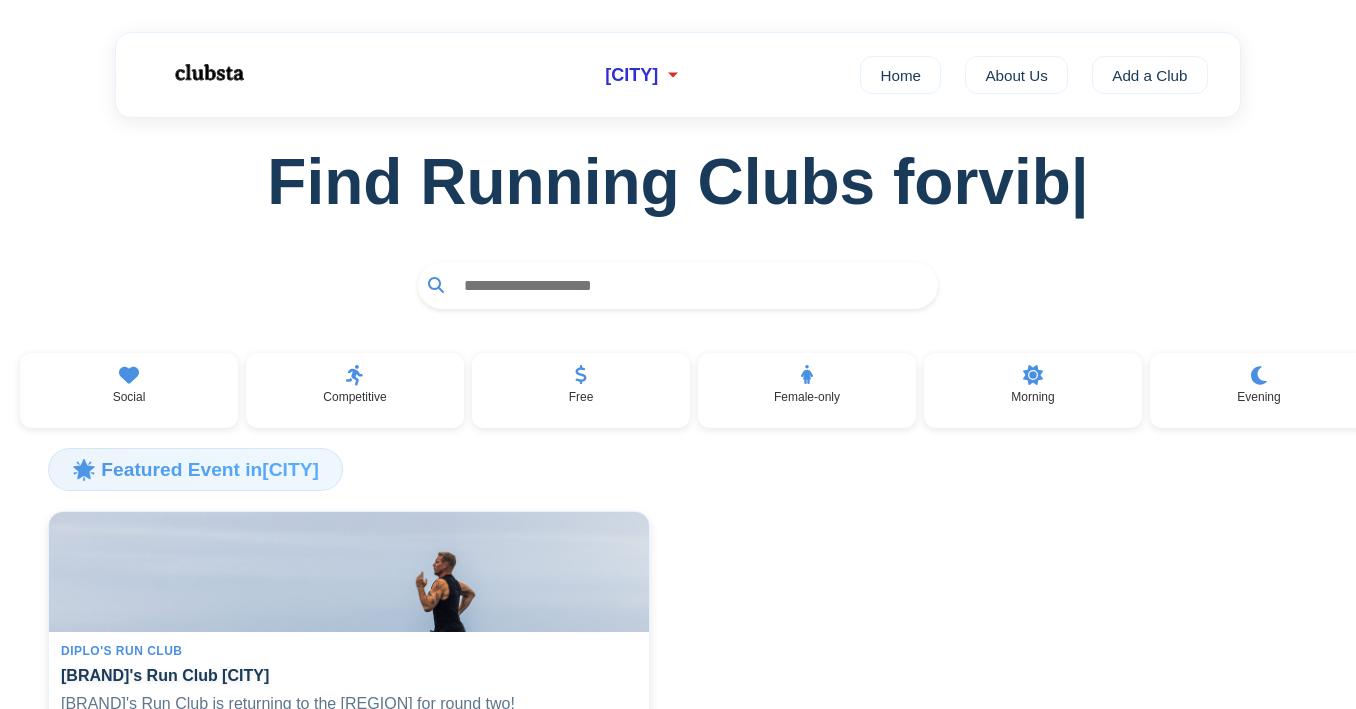 click on "Find Running Clubs for  vib |" at bounding box center [678, 205] 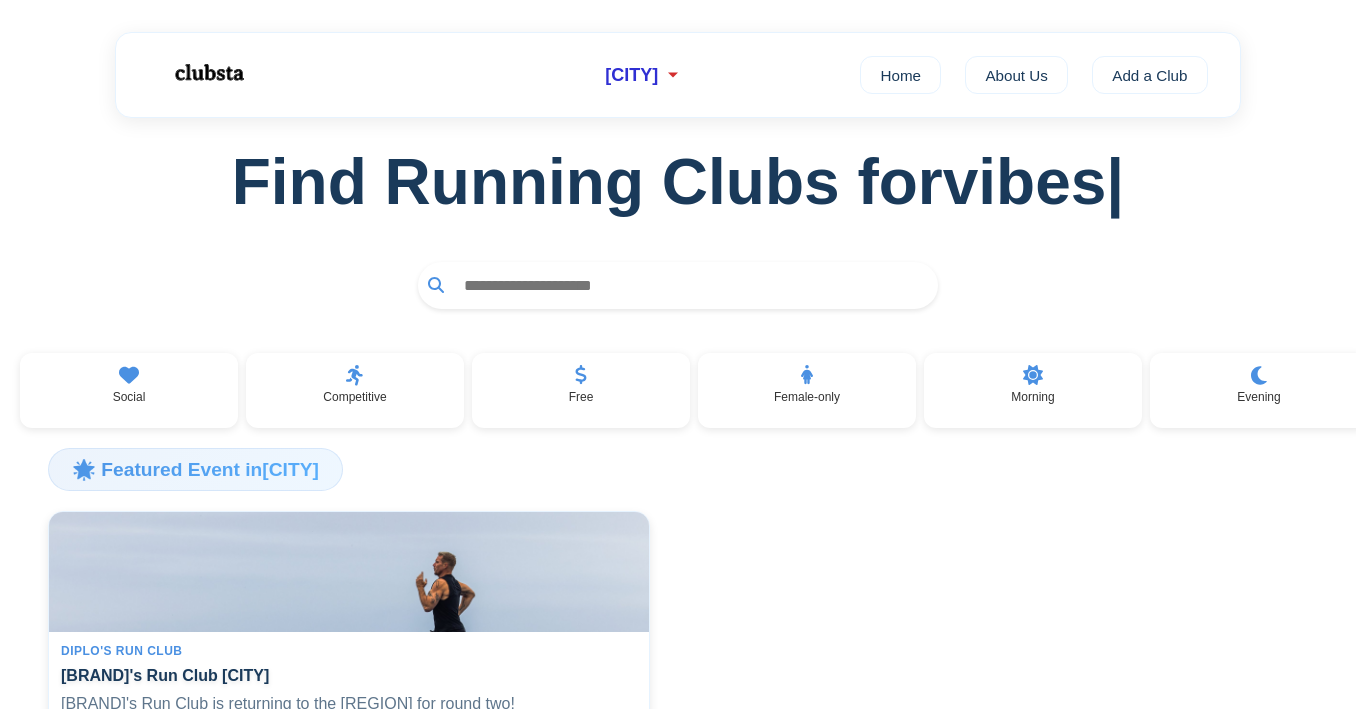 click at bounding box center (691, 285) 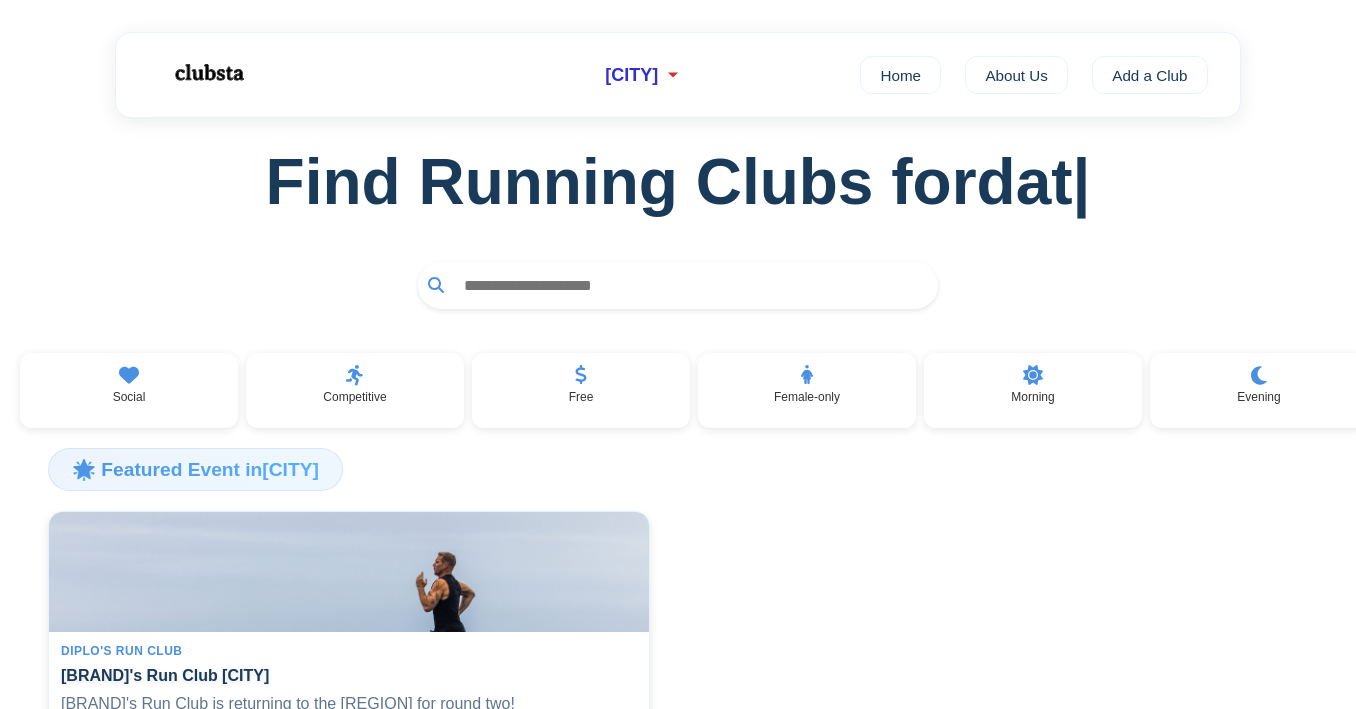 click at bounding box center (691, 285) 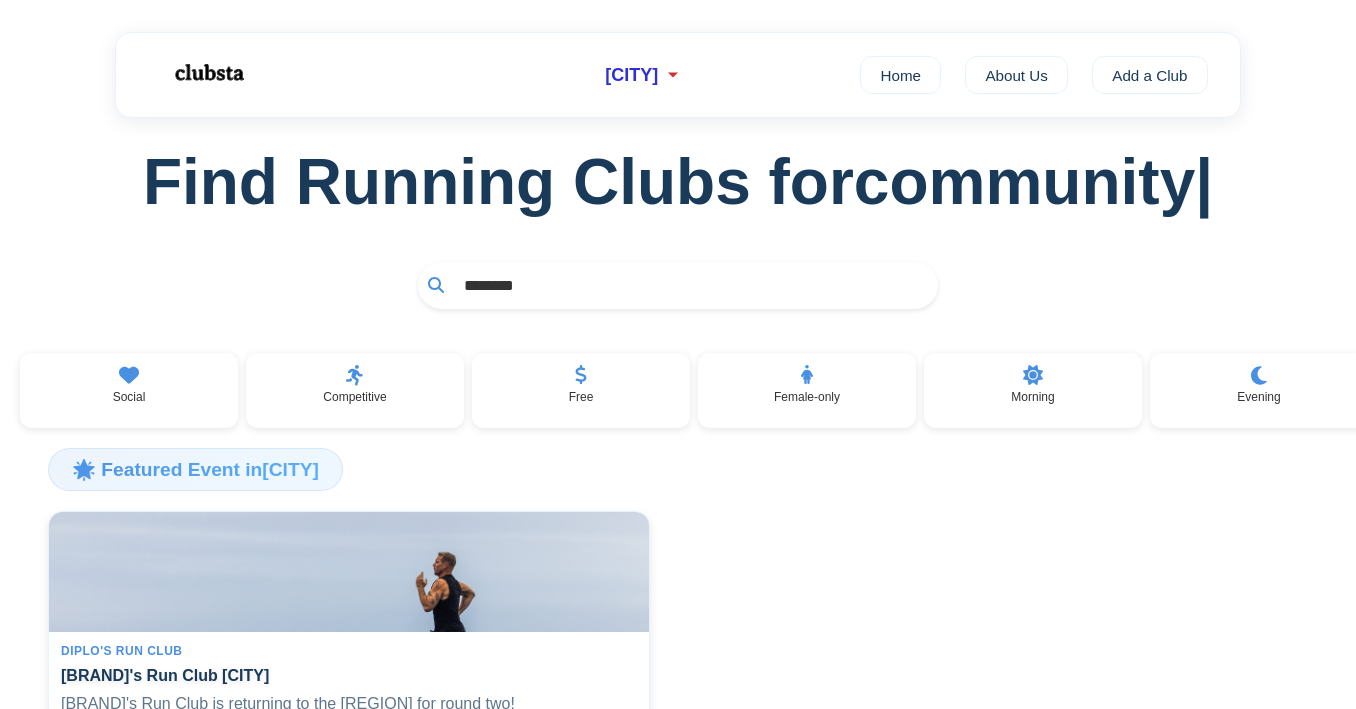 click on "Find Running Clubs for  community | ********" at bounding box center [678, 205] 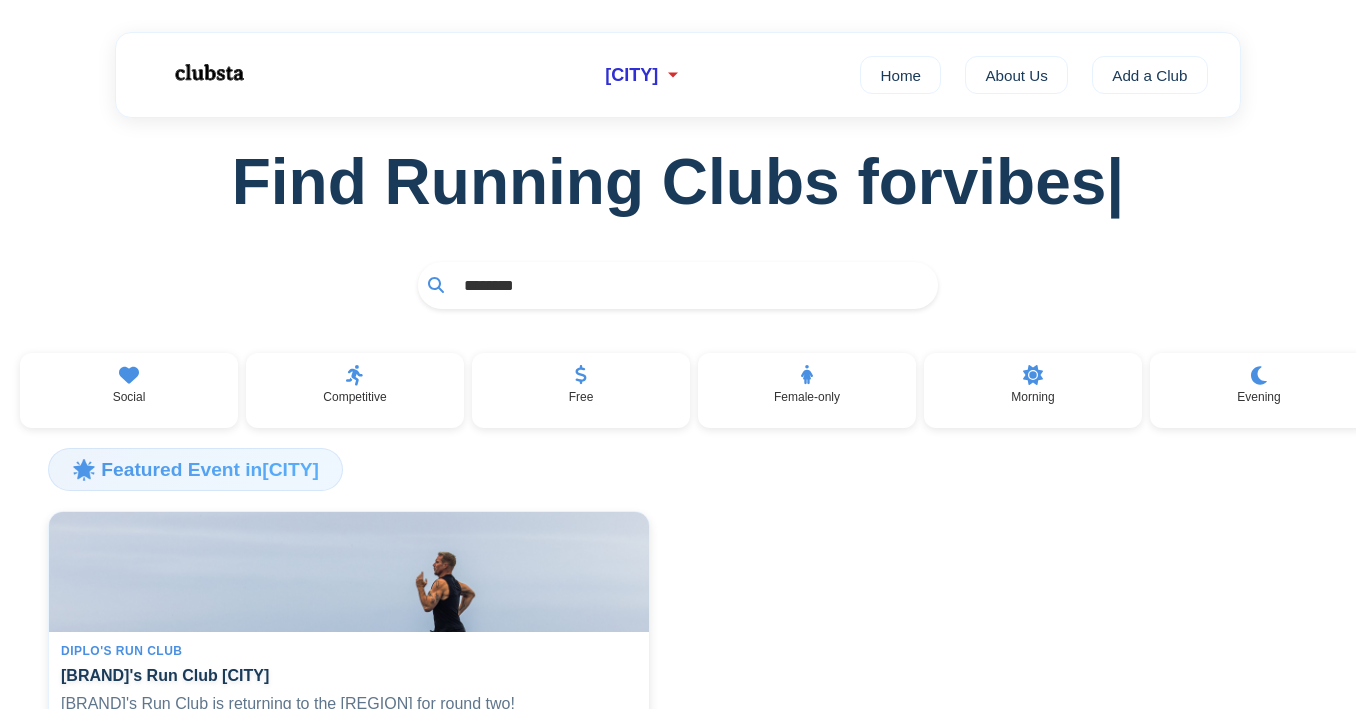 click 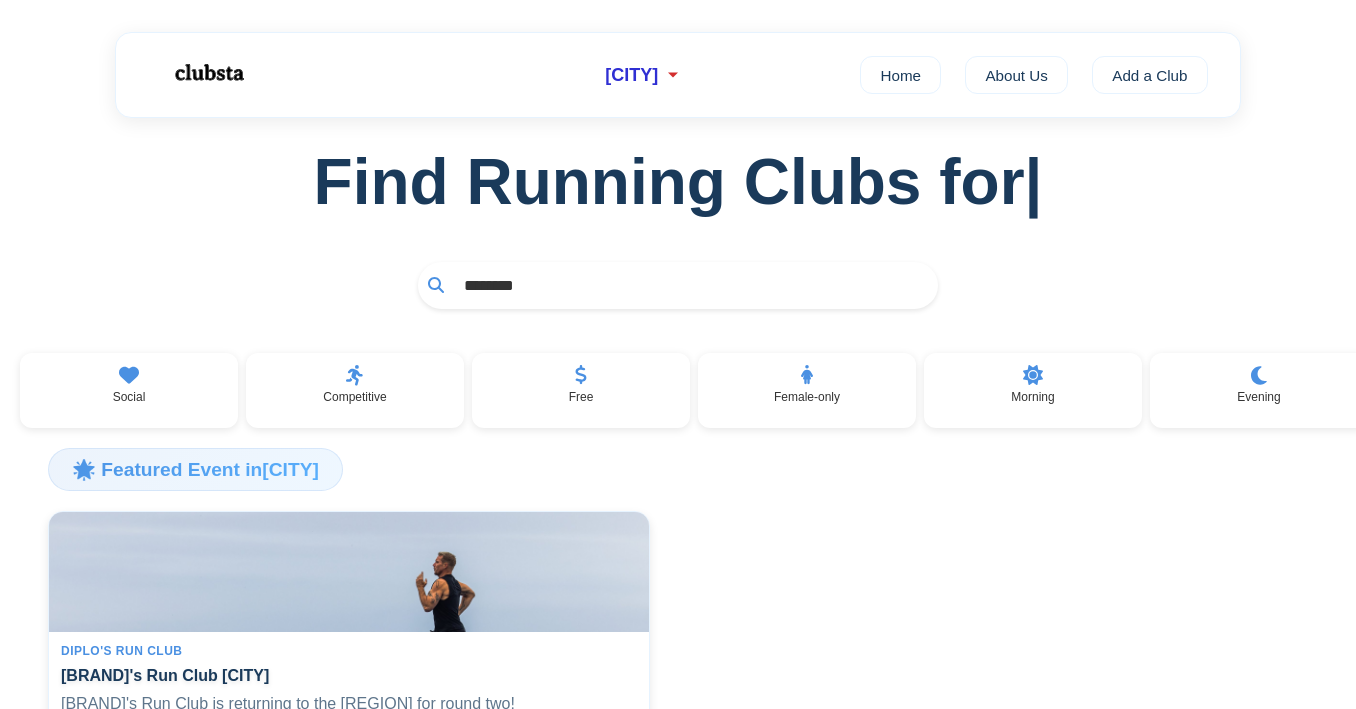 click on "********" at bounding box center [691, 285] 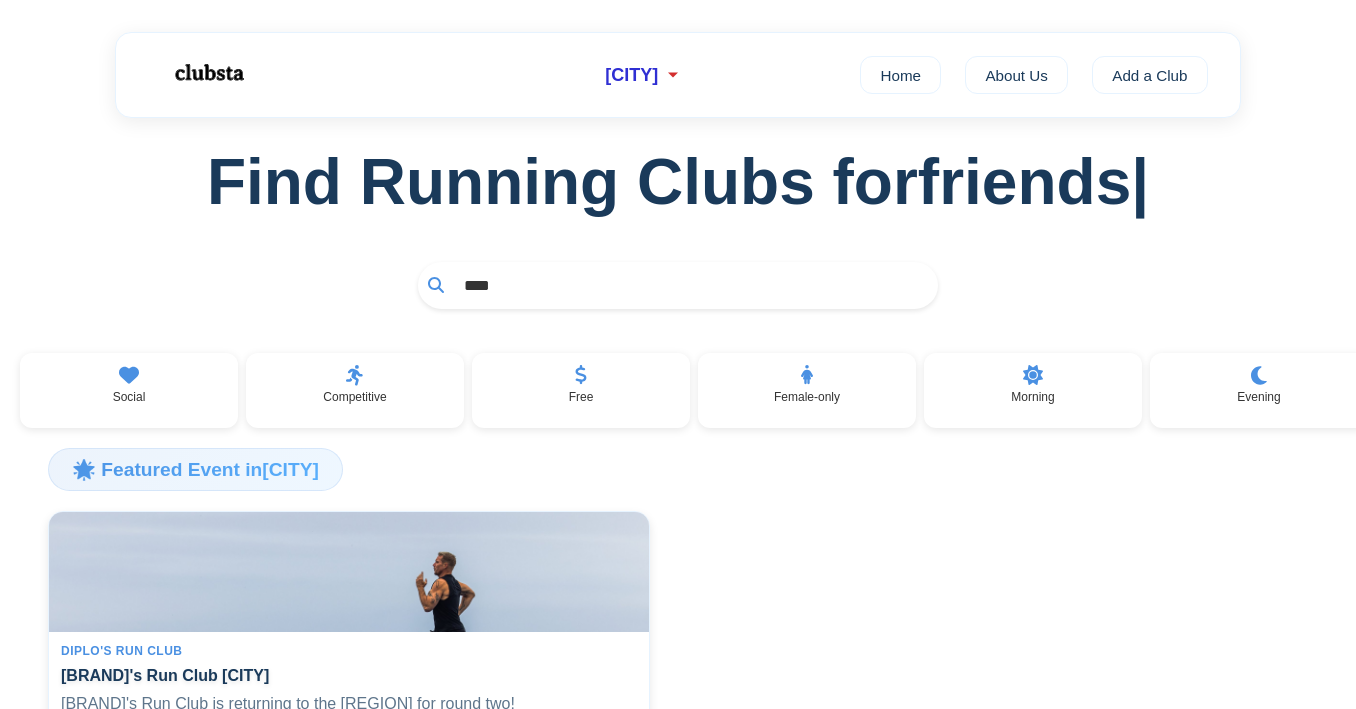 type on "****" 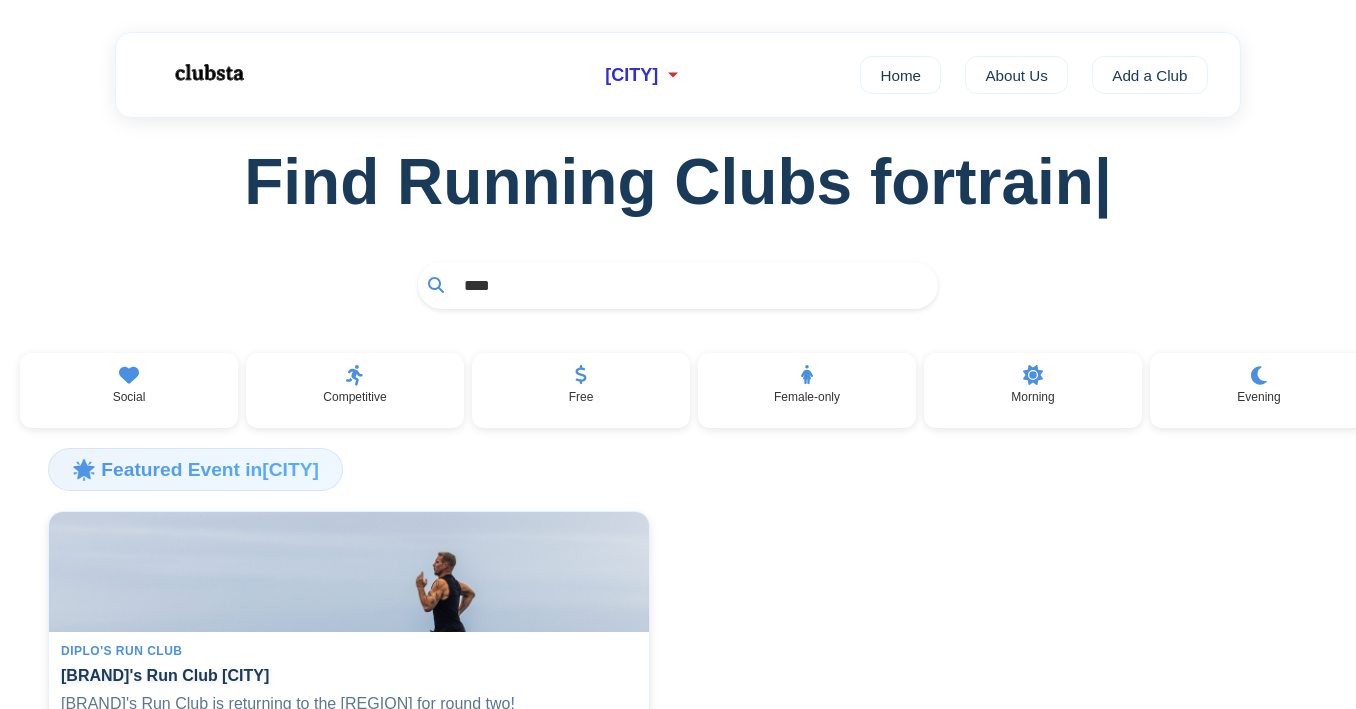 click on "****" at bounding box center (691, 285) 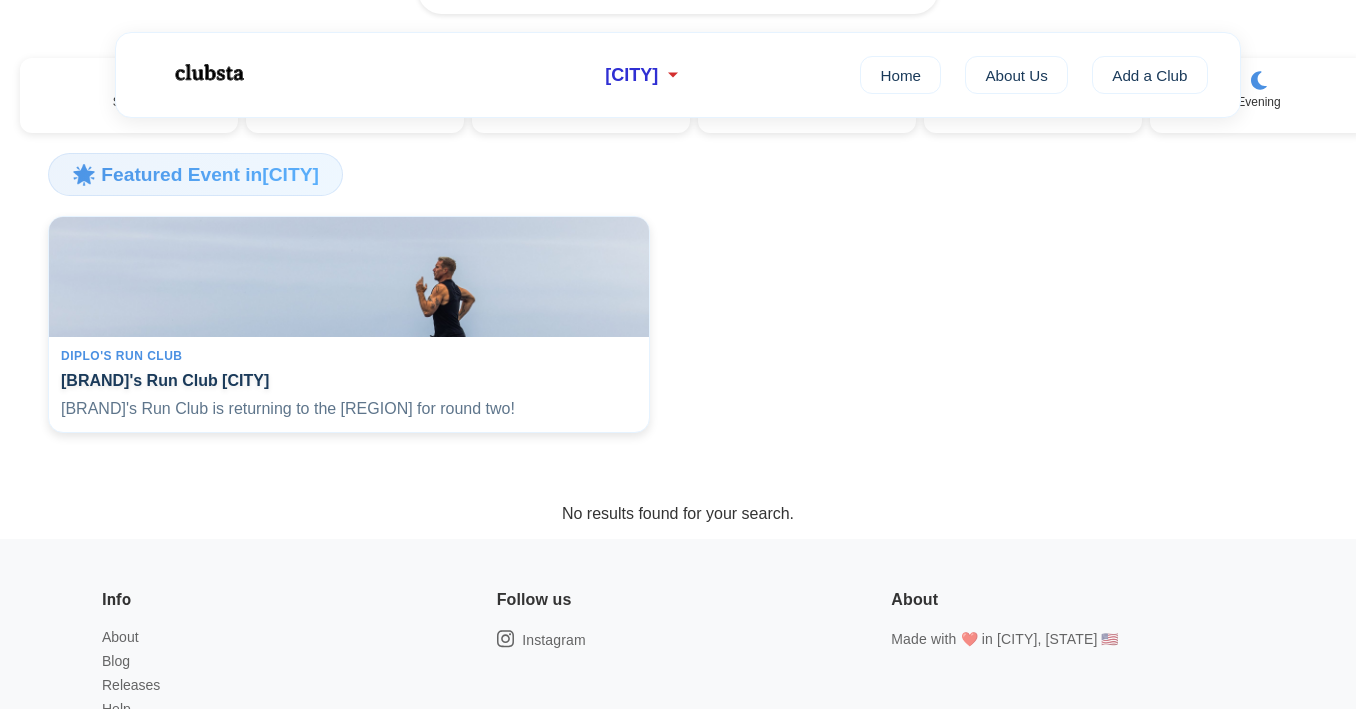 scroll, scrollTop: 313, scrollLeft: 0, axis: vertical 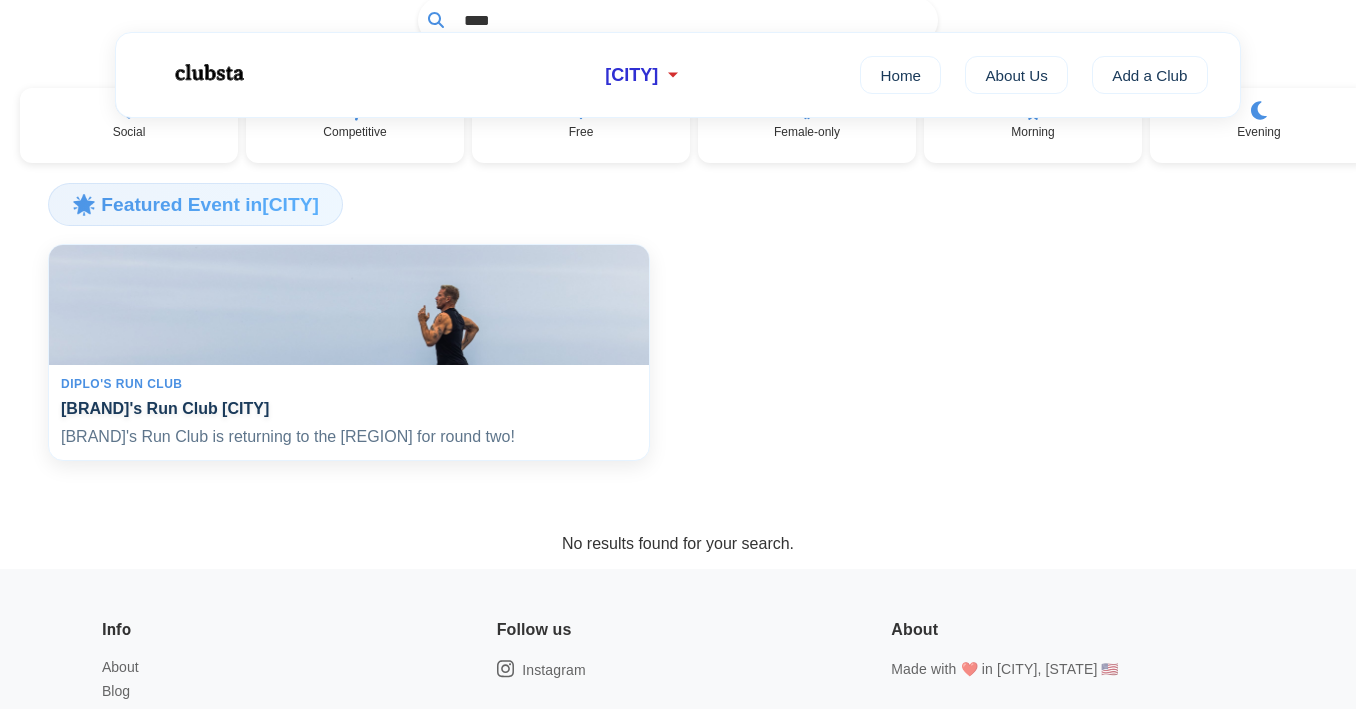 click on "[BRAND] [CITY]" at bounding box center [349, 408] 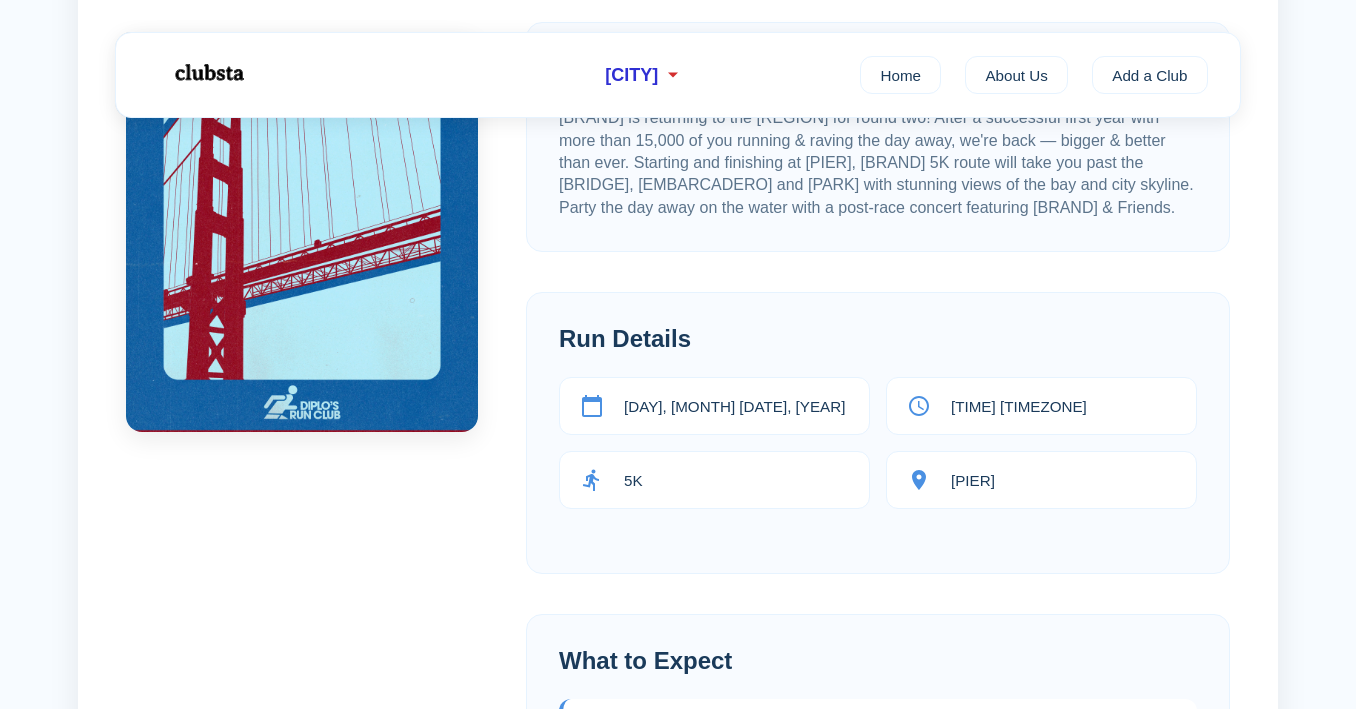 scroll, scrollTop: 538, scrollLeft: 0, axis: vertical 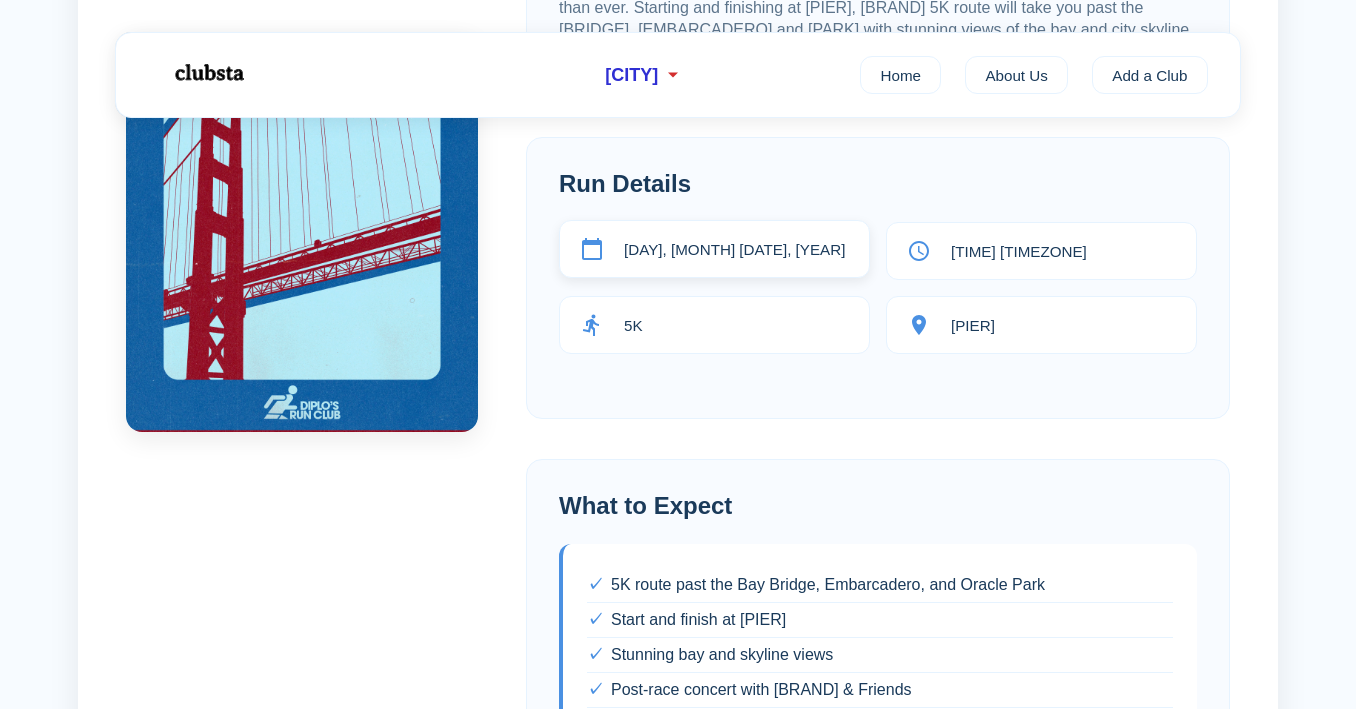 click on "[DAY], [MONTH] [DATE], [YEAR]" at bounding box center (734, 249) 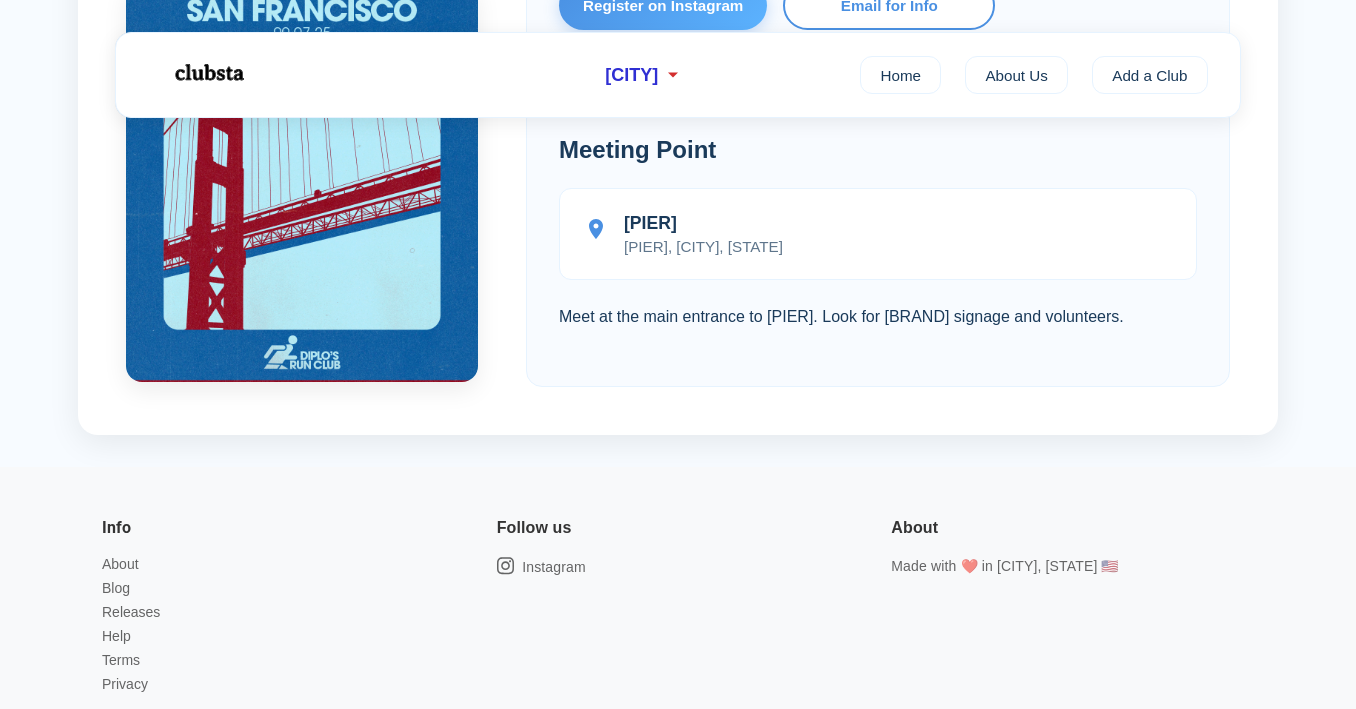 scroll, scrollTop: 1476, scrollLeft: 0, axis: vertical 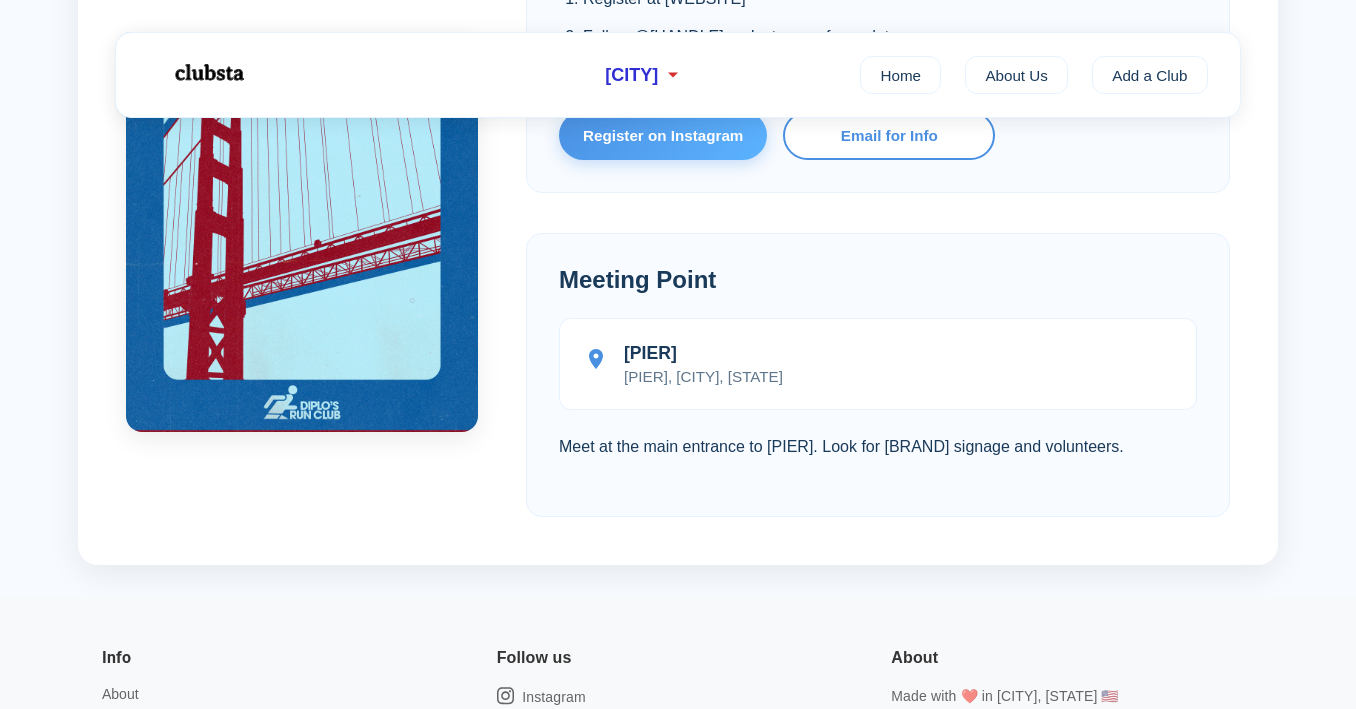 click on "[PIER] [PIER], [CITY], [STATE]" at bounding box center (703, 364) 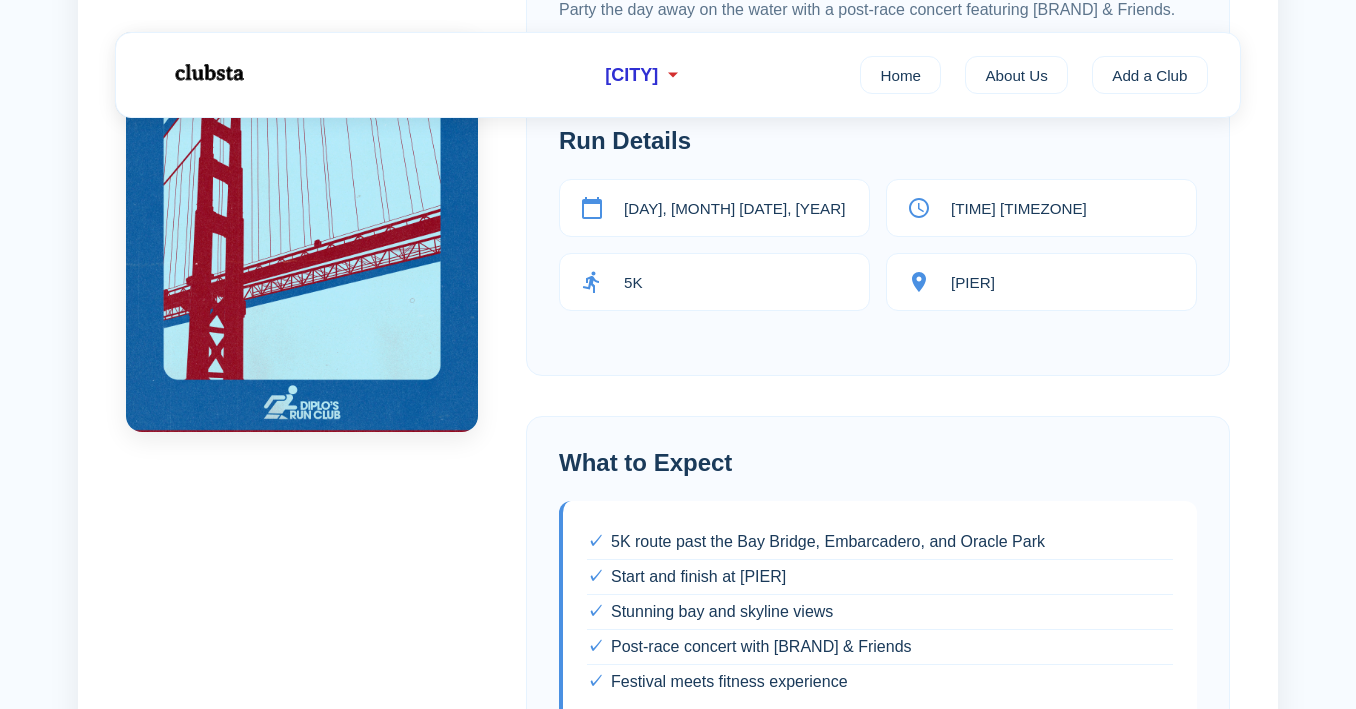 scroll, scrollTop: 466, scrollLeft: 0, axis: vertical 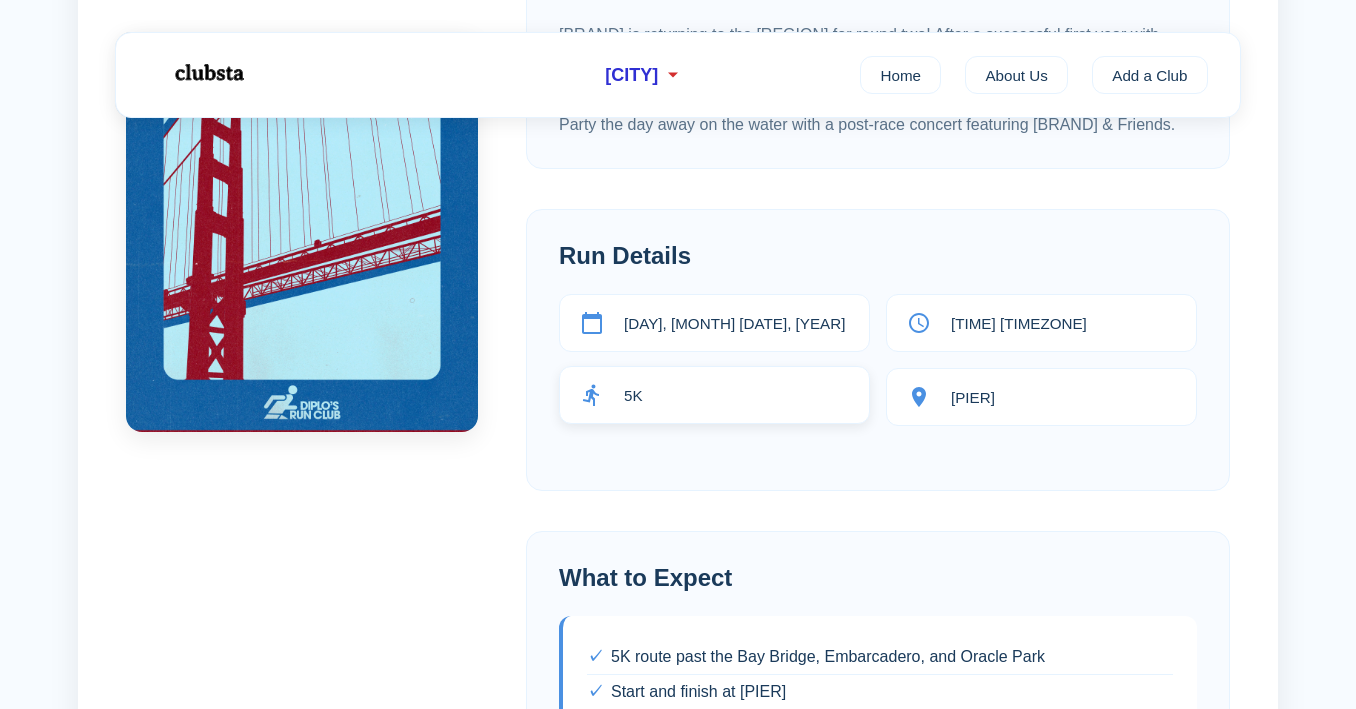 click on "5K" at bounding box center [633, 395] 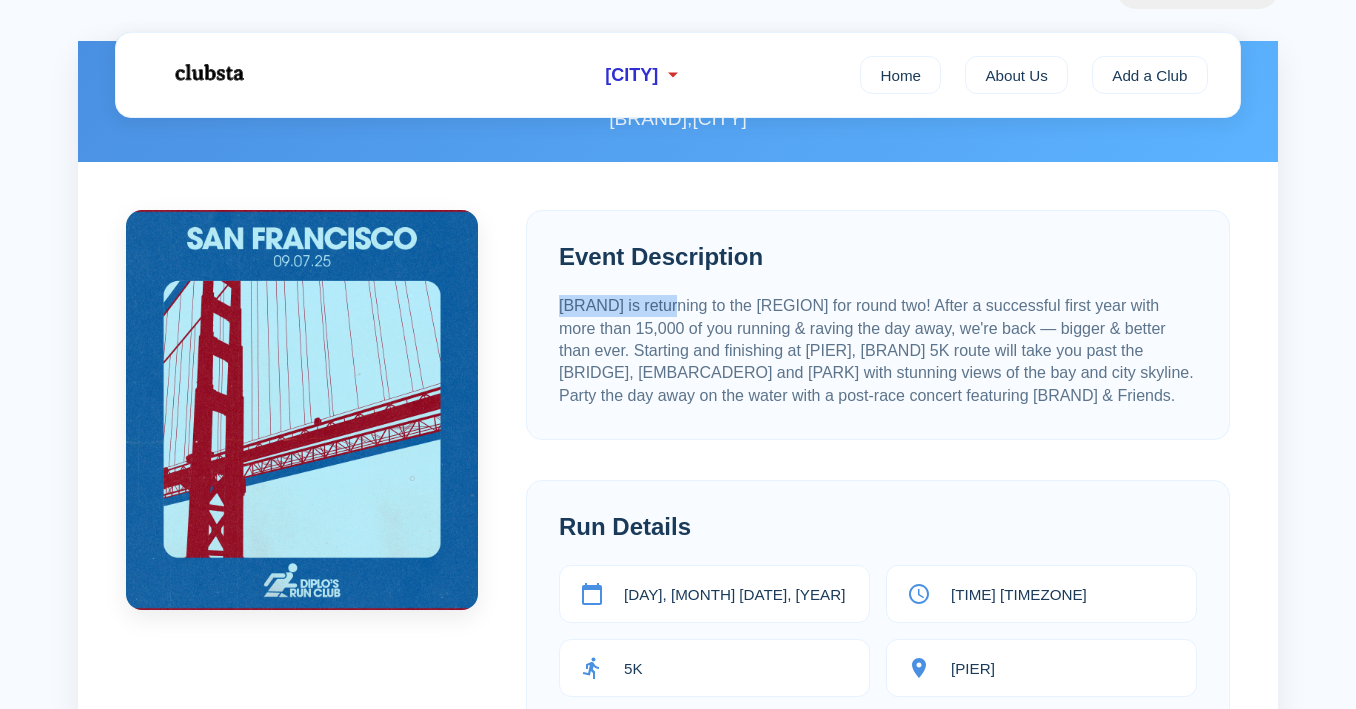 drag, startPoint x: 677, startPoint y: 309, endPoint x: 553, endPoint y: 310, distance: 124.004036 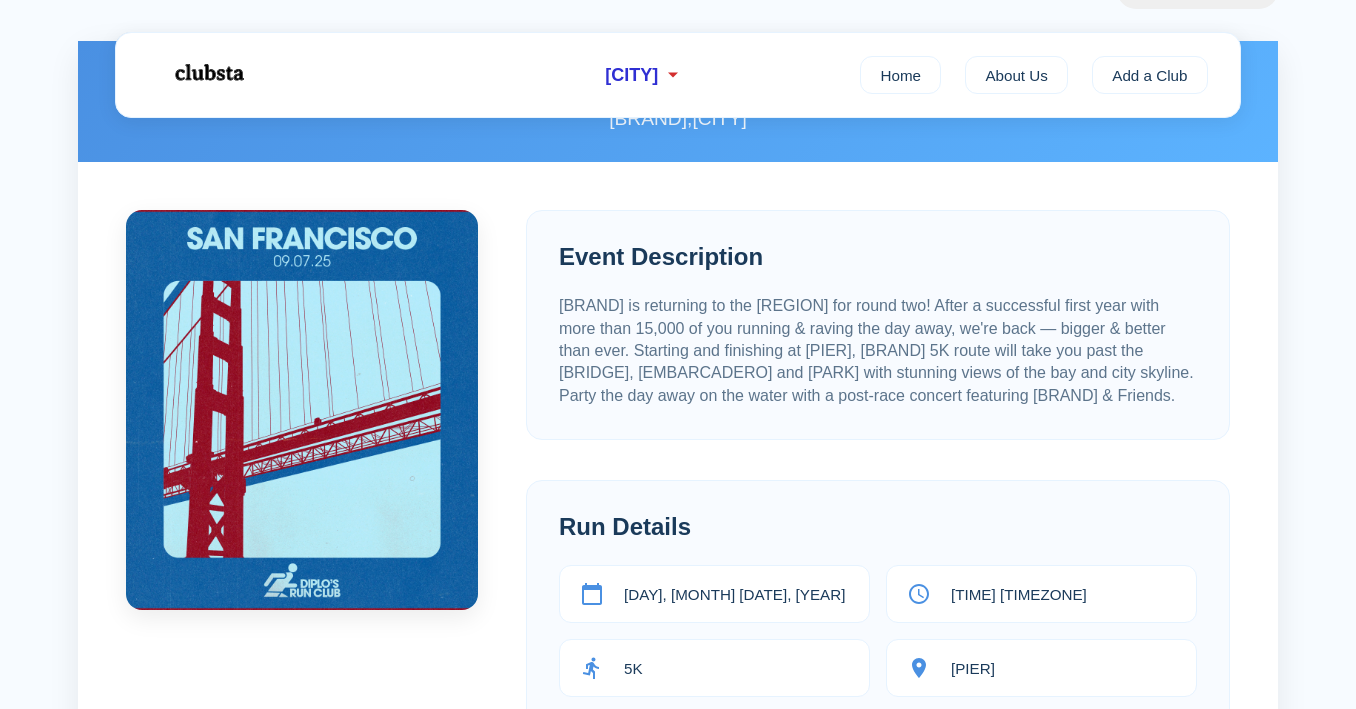 click on "Event Description [BRAND] is returning to the [REGION] for round two! After a successful first year with more than 15,000 of you running & raving the day away, we're back — bigger & better than ever. Starting and finishing at [PIER], [BRAND] 5K route will take you past the [BRIDGE], [EMBARCADERO], and [PARK] with stunning views of the bay and city skyline. Party the day away on the water with a post-race concert featuring [BRAND] & Friends. Run Details [DAY], [MONTH] [DATE], [YEAR] [TIME] [TIMEZONE] 5K [PIER] What to Expect 5K route past the [BRIDGE], [EMBARCADERO], and [PARK] Start and finish at [PIER] Stunning bay and skyline views Post-race concert with [BRAND] & Friends Festival meets fitness experience How to Register Register at [WEBSITE] Follow @[HANDLE] on Instagram for updates Email [EMAIL] with any questions Register on Instagram Email for Info Meeting Point [PIER] [PIER], [CITY], [STATE]" at bounding box center [678, 1003] 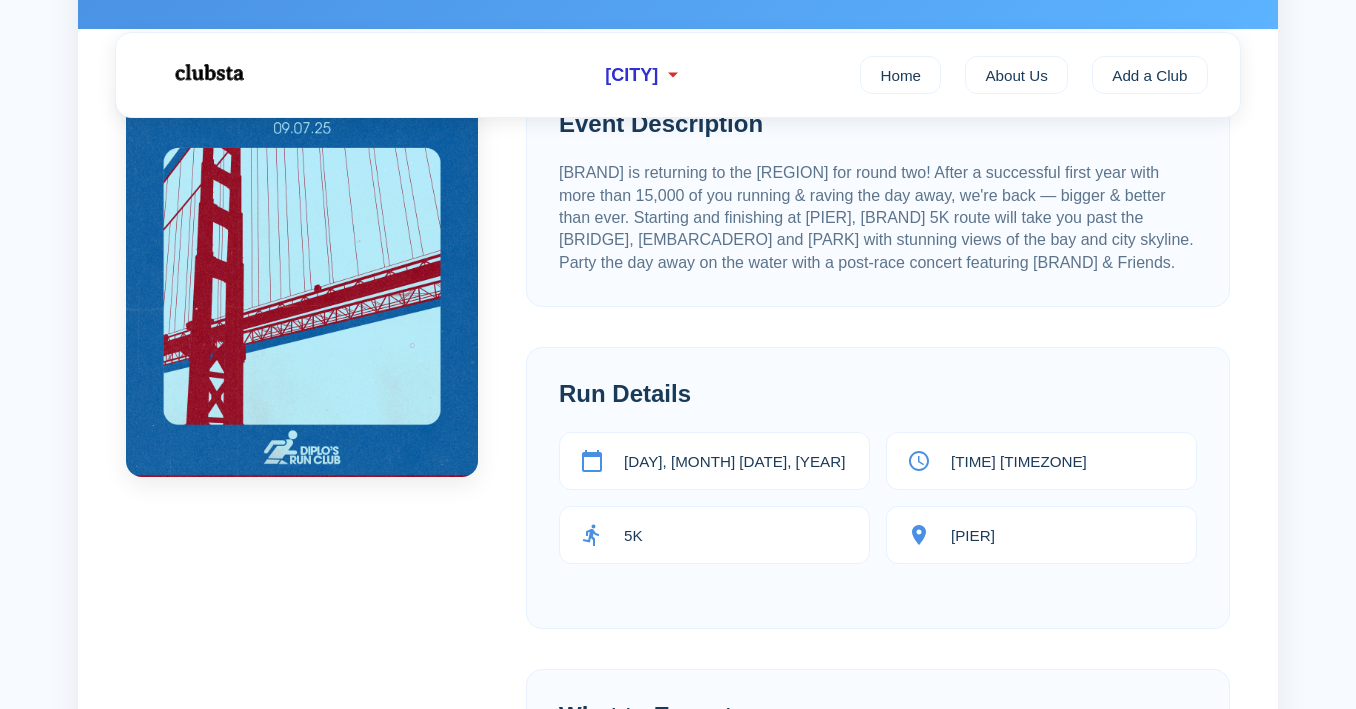 scroll, scrollTop: 0, scrollLeft: 0, axis: both 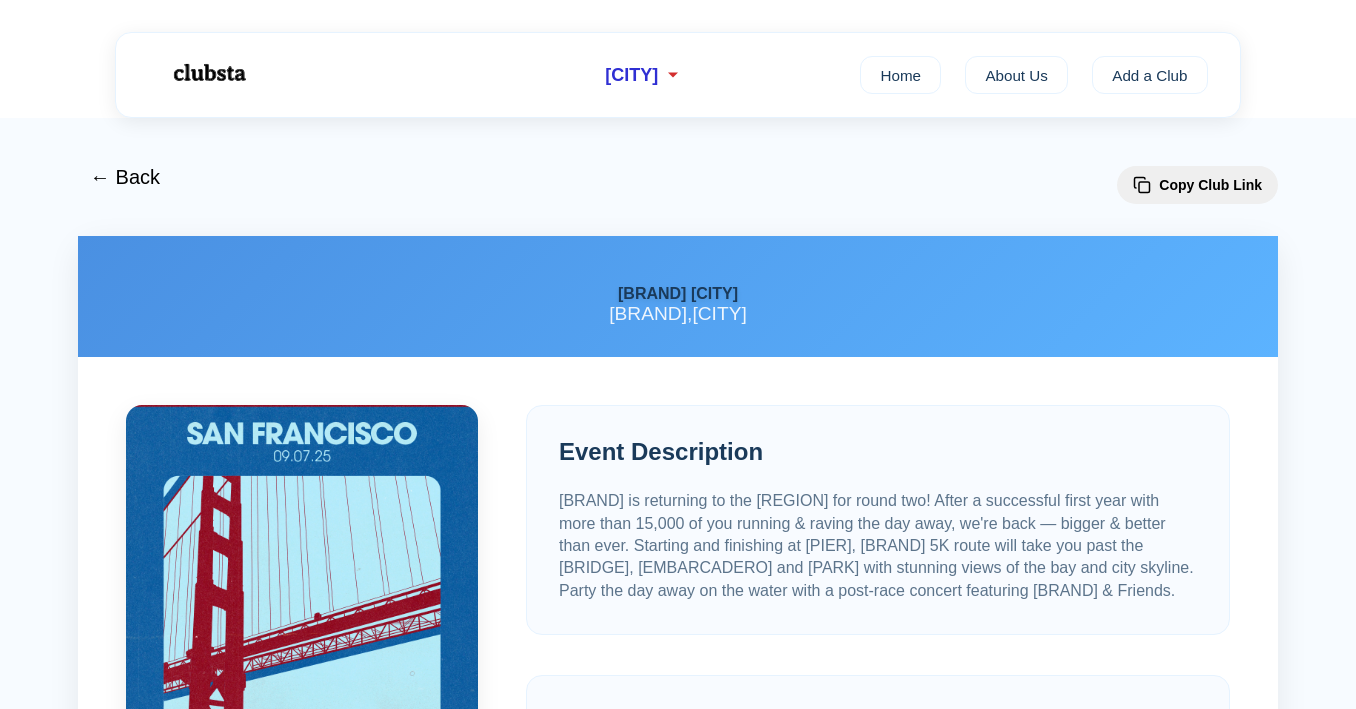 click at bounding box center [208, 73] 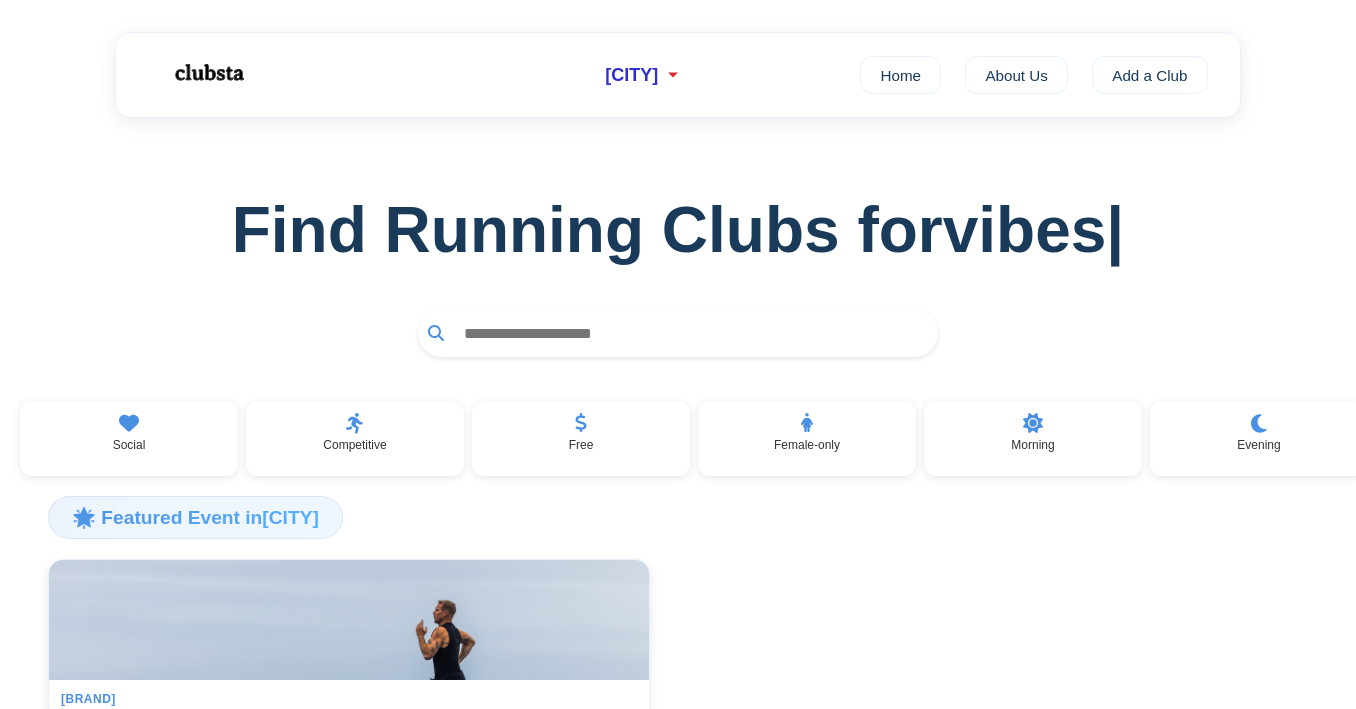 click at bounding box center (691, 333) 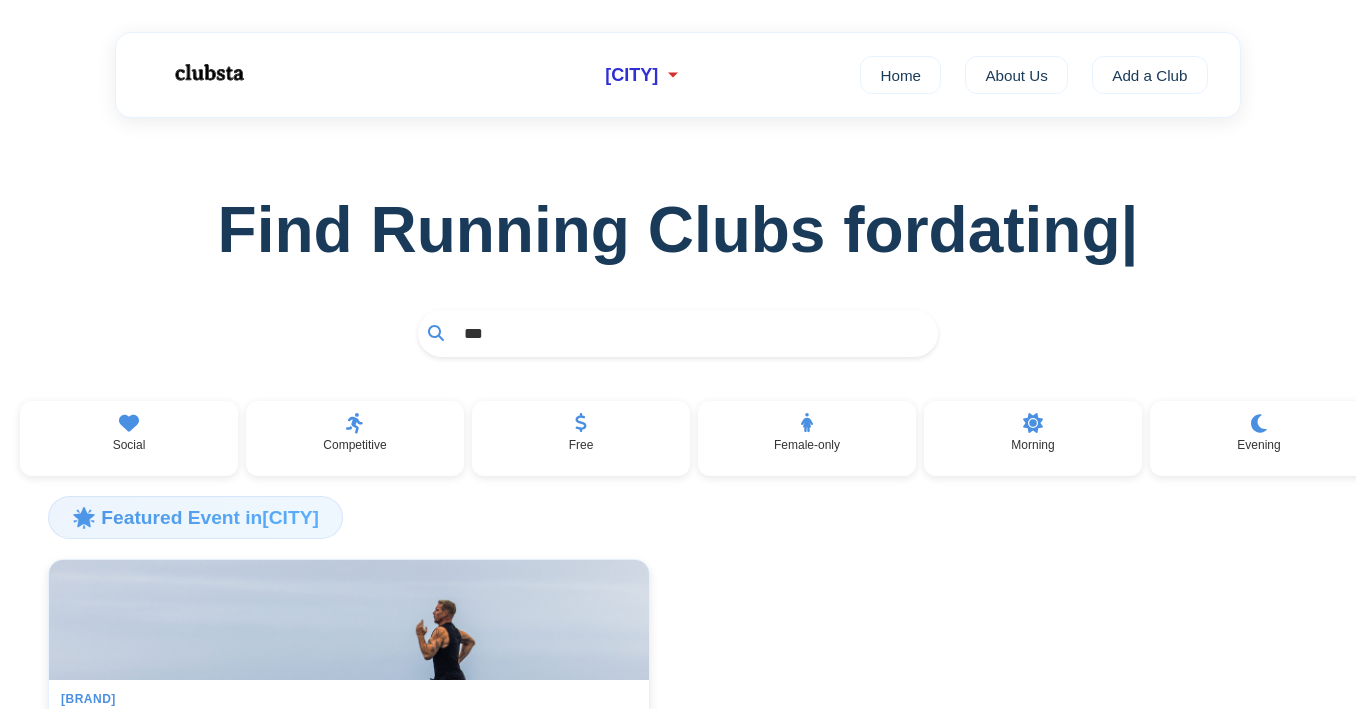 click on "***" at bounding box center [691, 333] 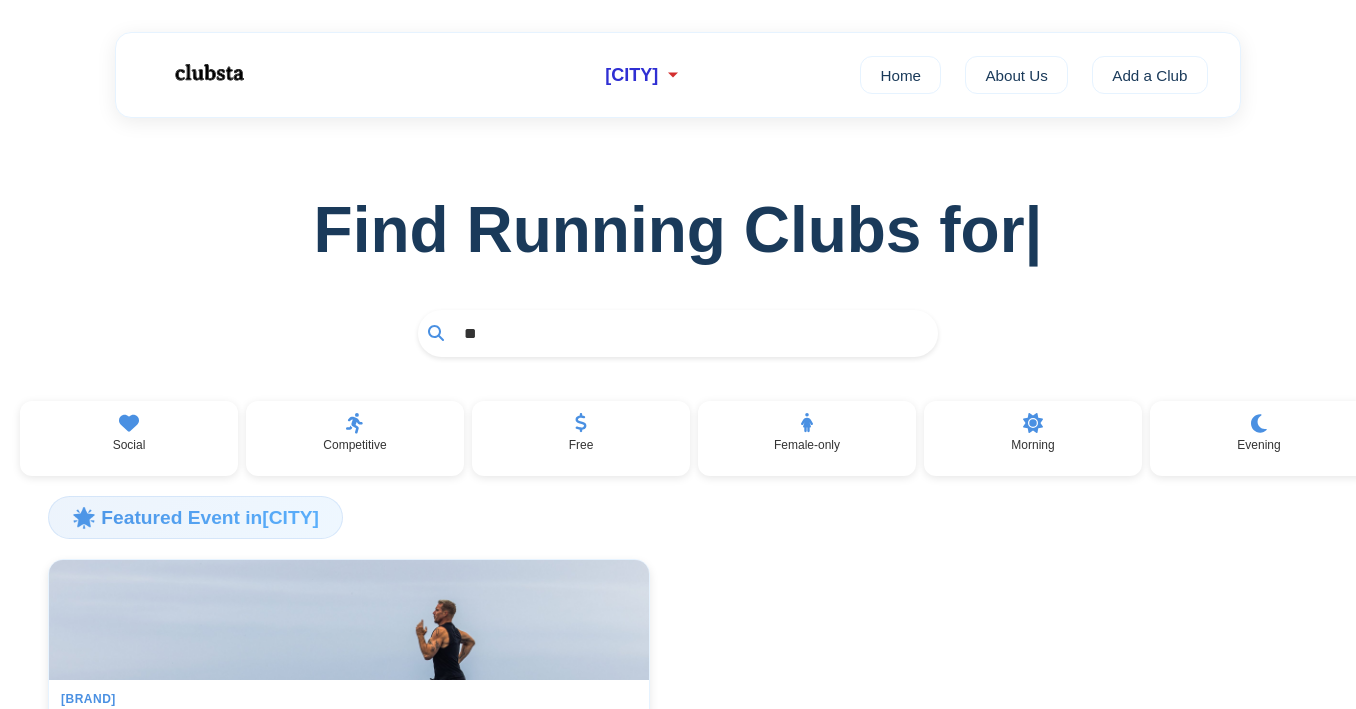 type on "*" 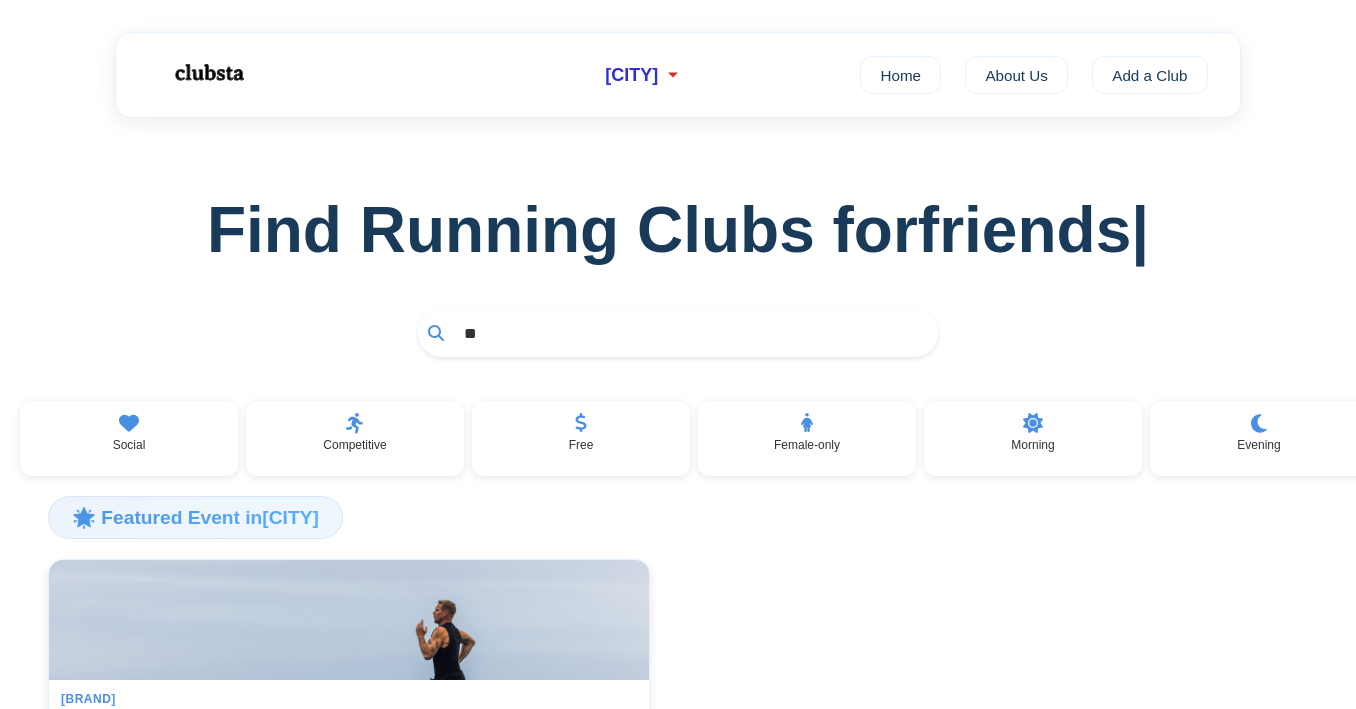 type on "*" 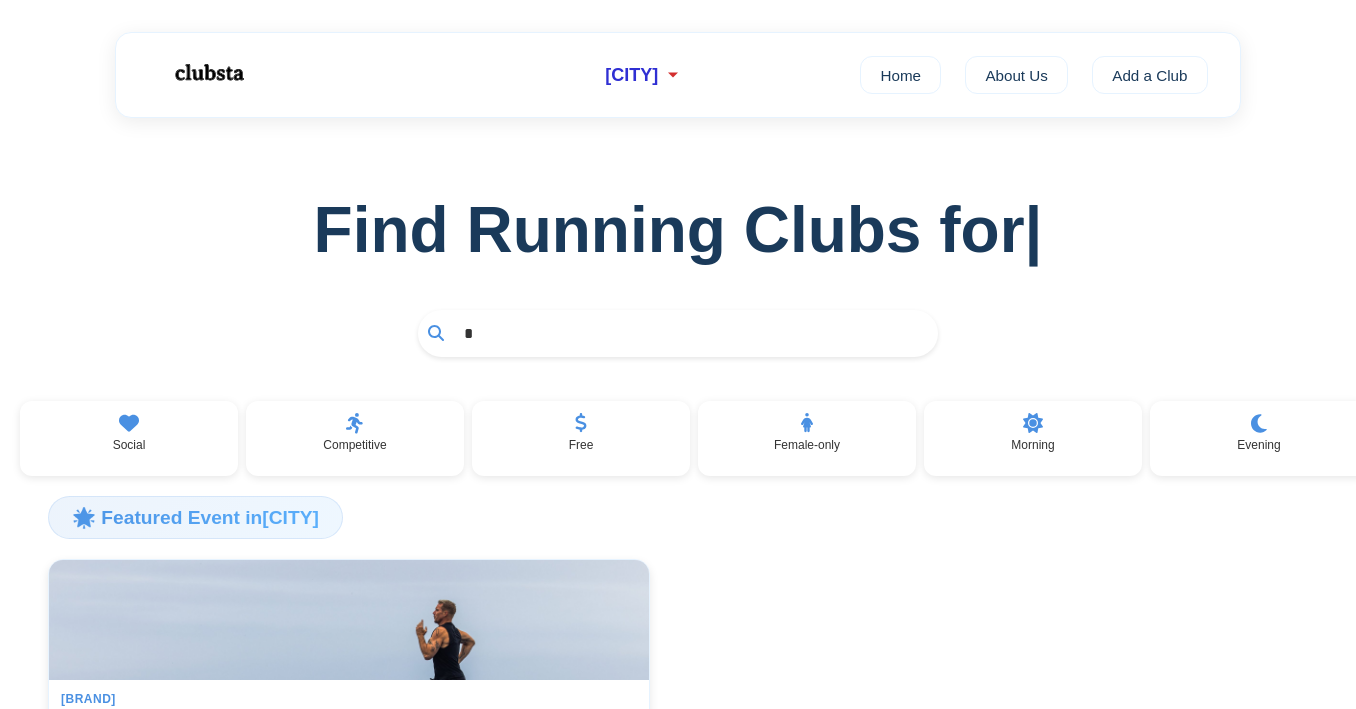 click on "*" at bounding box center [691, 333] 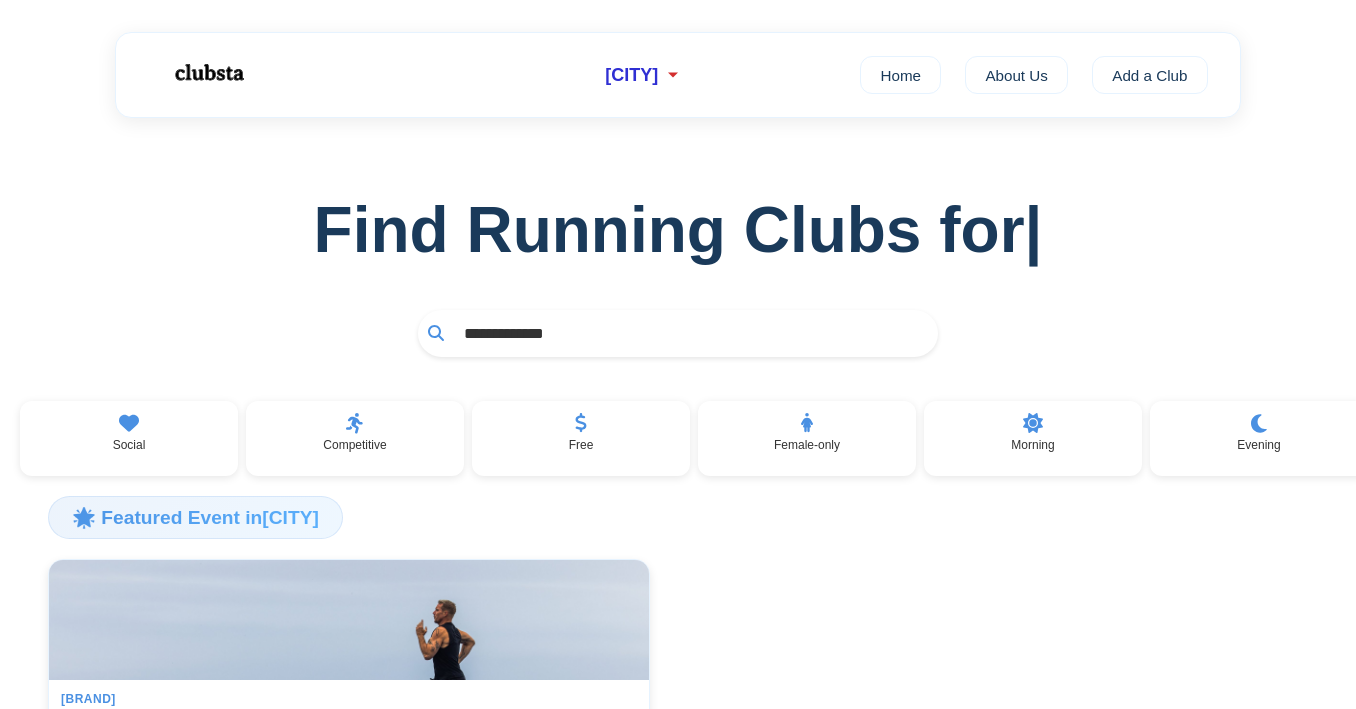 click on "**********" at bounding box center (678, 333) 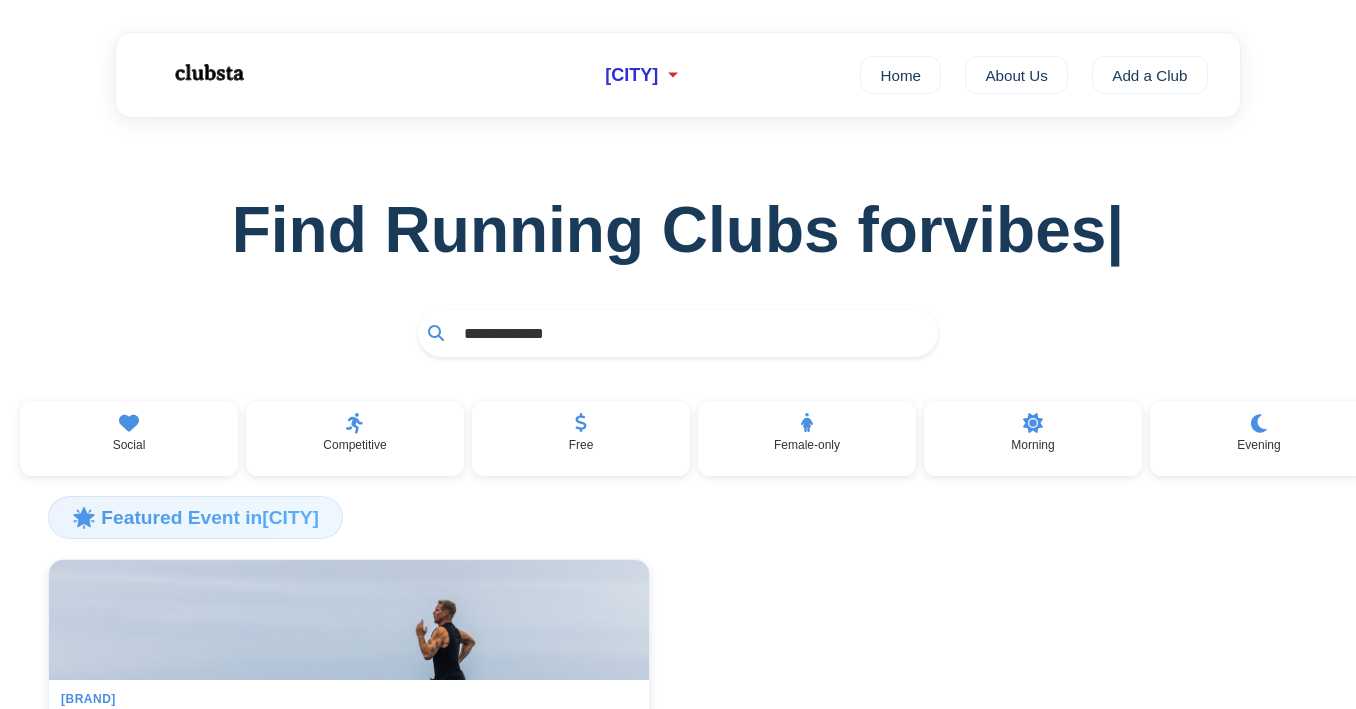 click 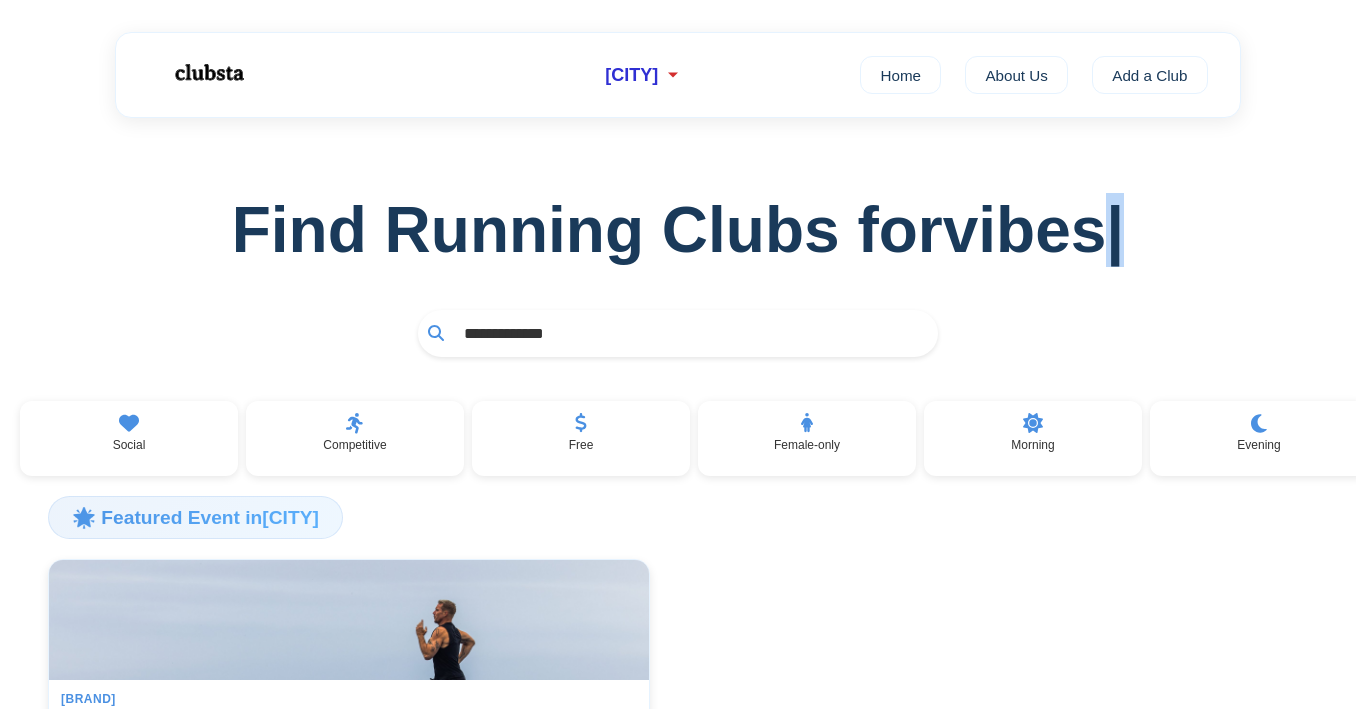 click 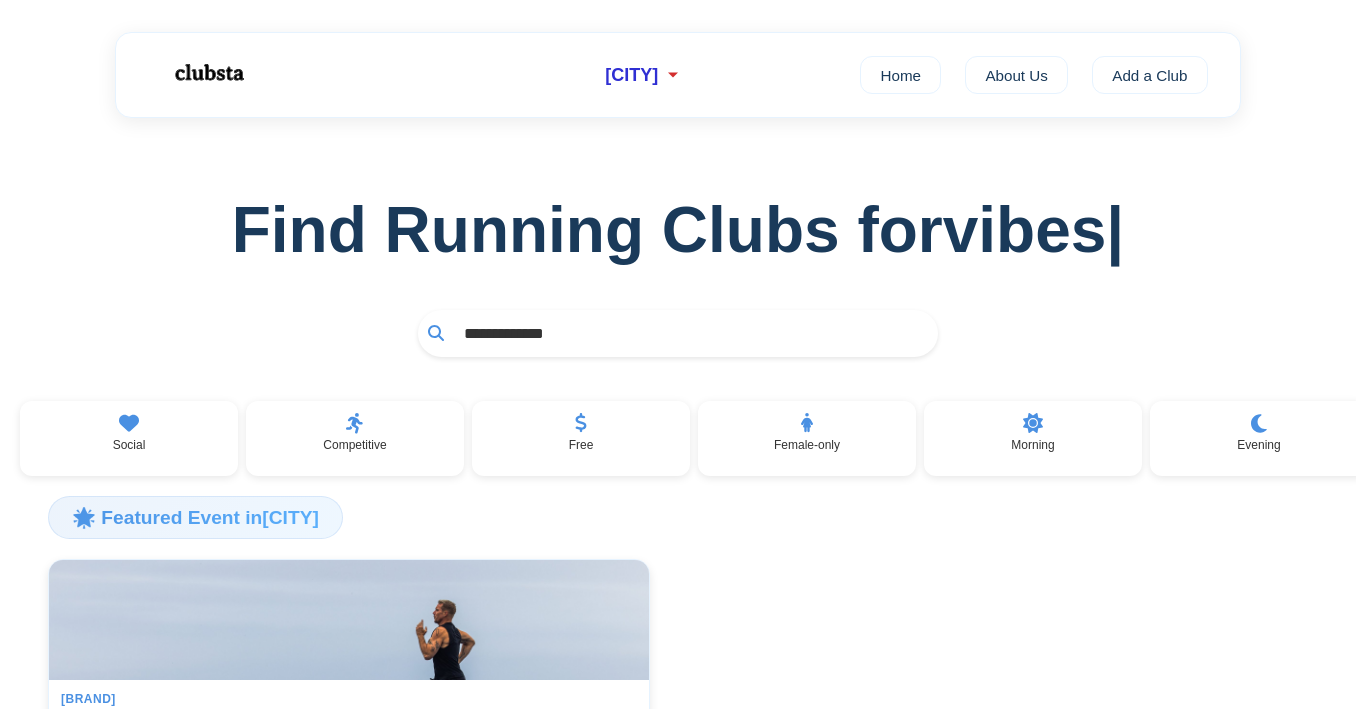 click on "**********" at bounding box center (691, 333) 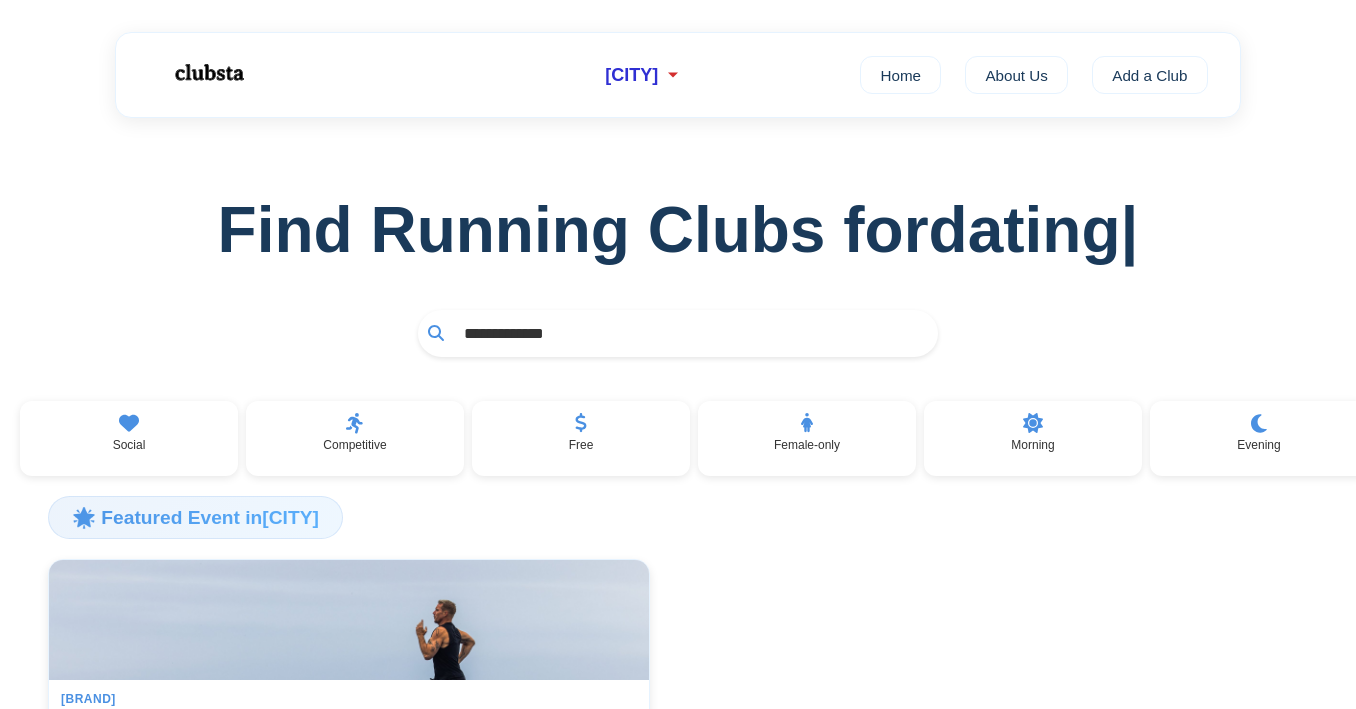type on "**********" 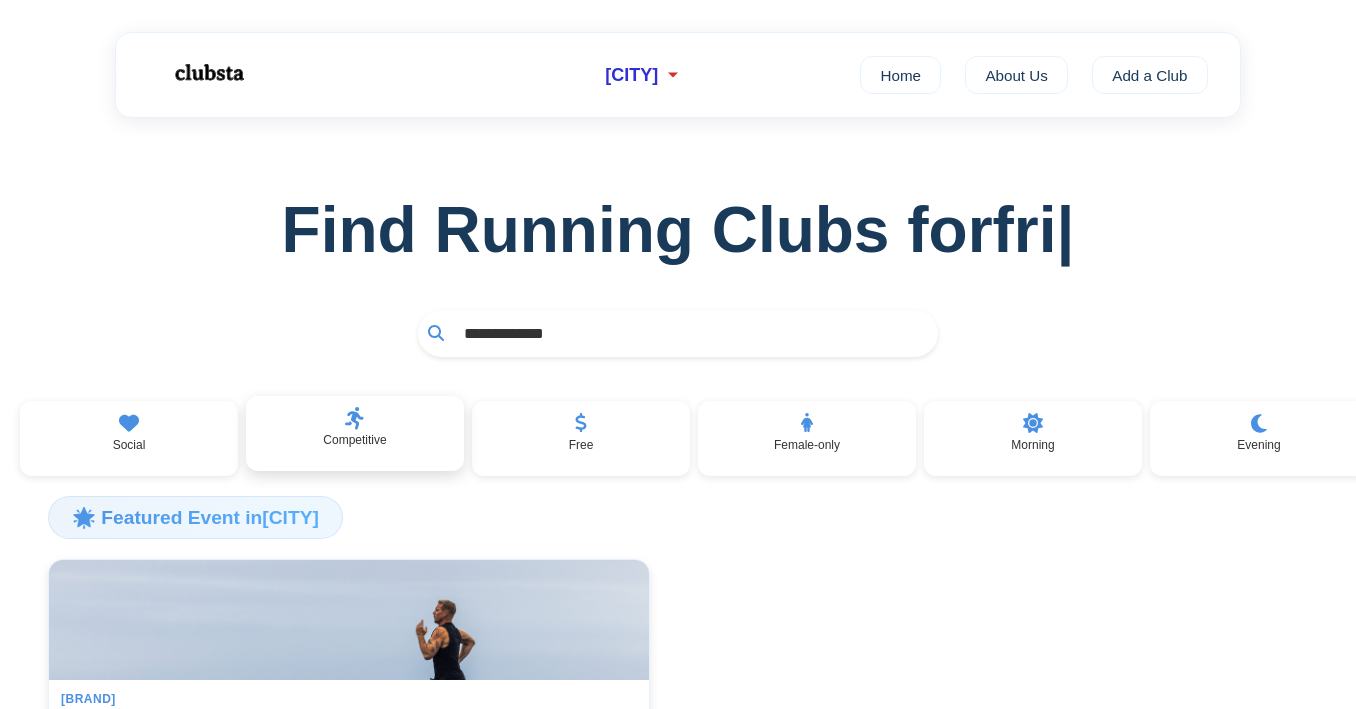 click 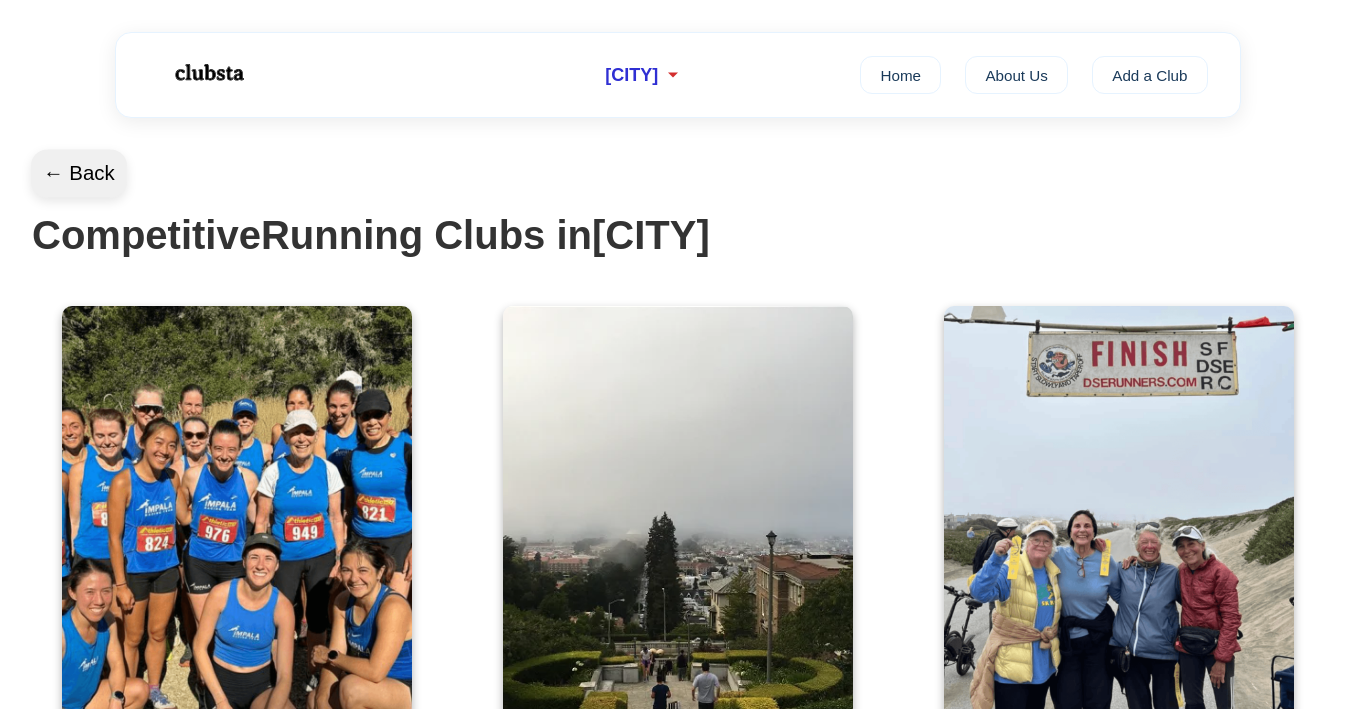 click on "← Back" at bounding box center [79, 174] 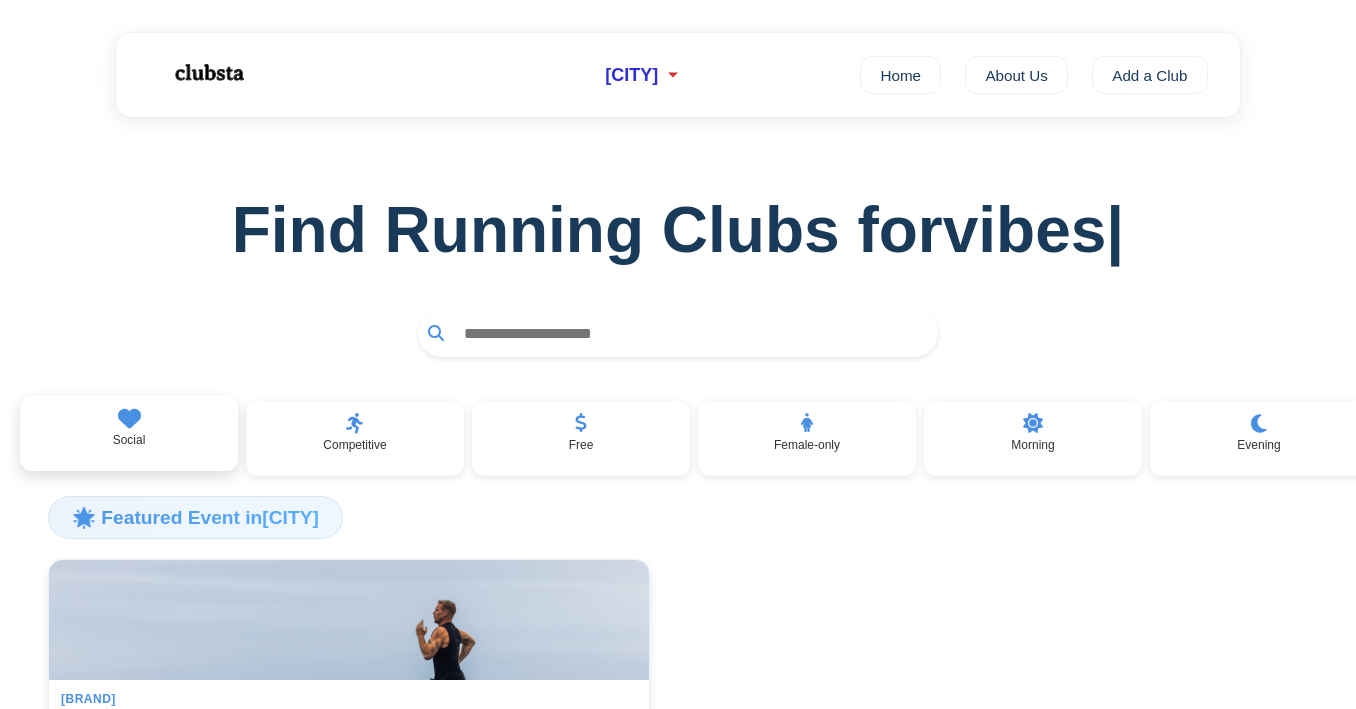 click on "Social" at bounding box center [129, 434] 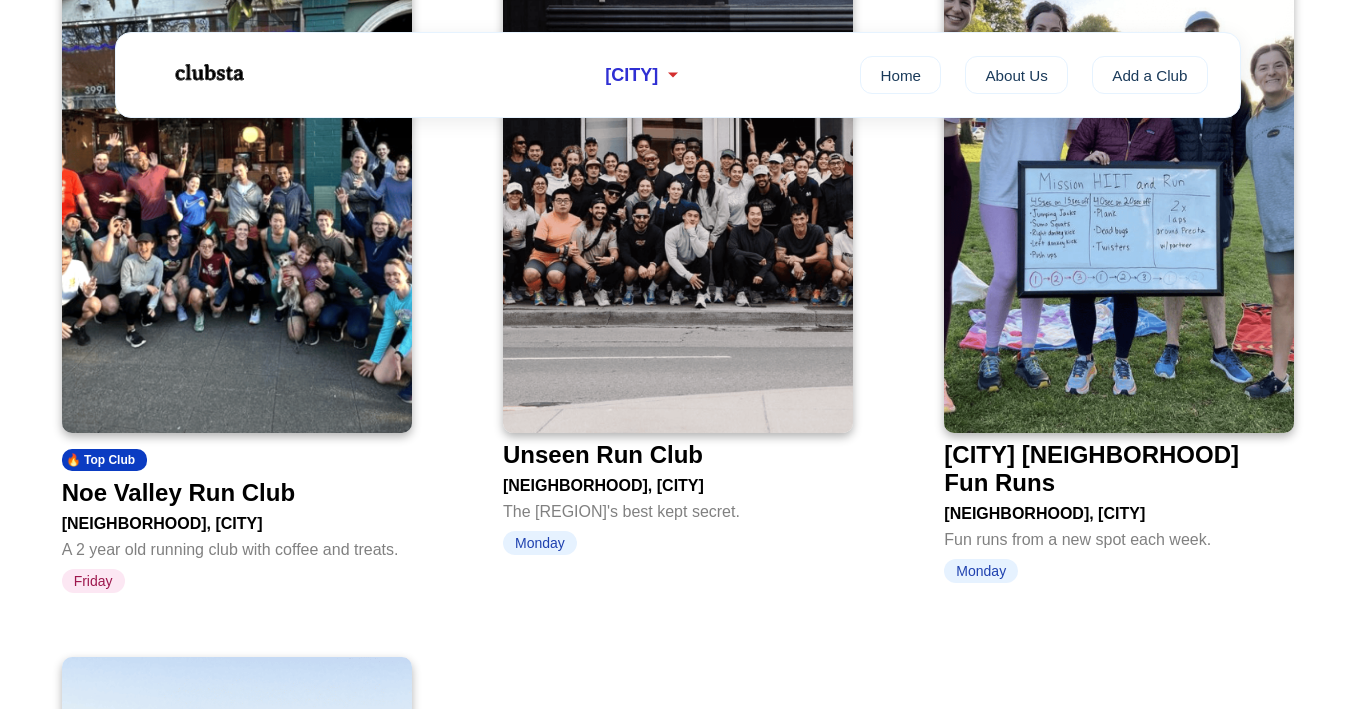 scroll, scrollTop: 1773, scrollLeft: 0, axis: vertical 